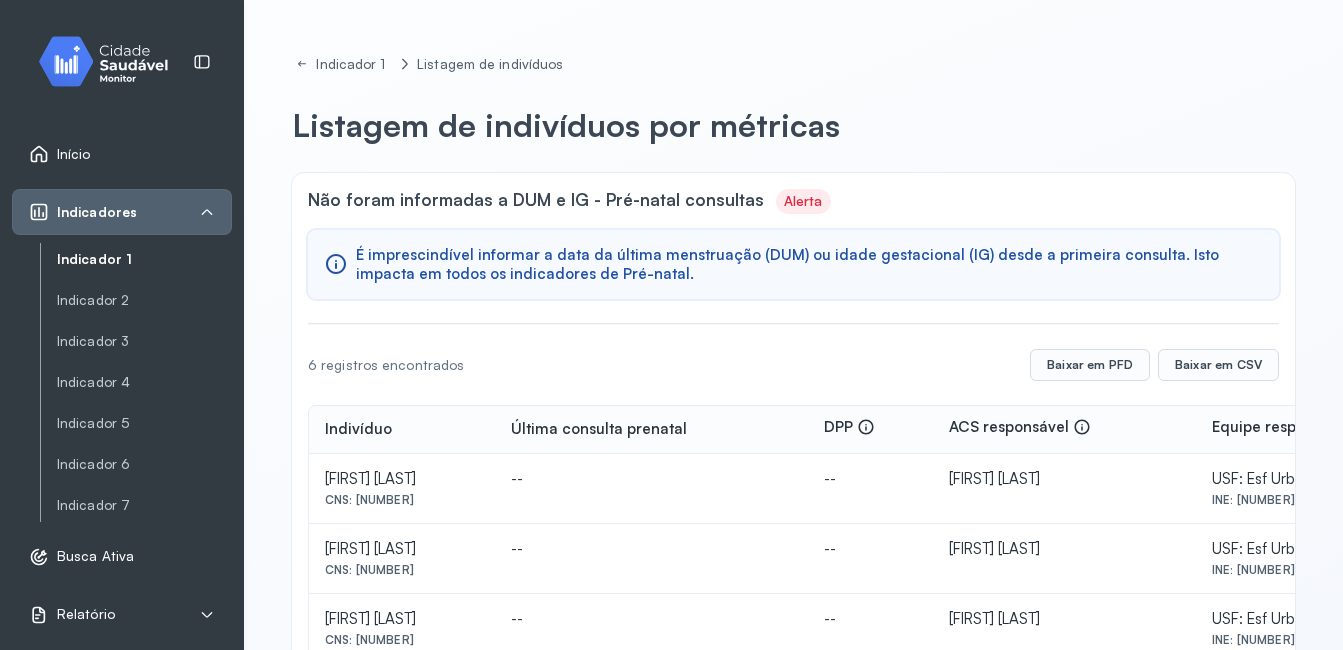 scroll, scrollTop: 0, scrollLeft: 0, axis: both 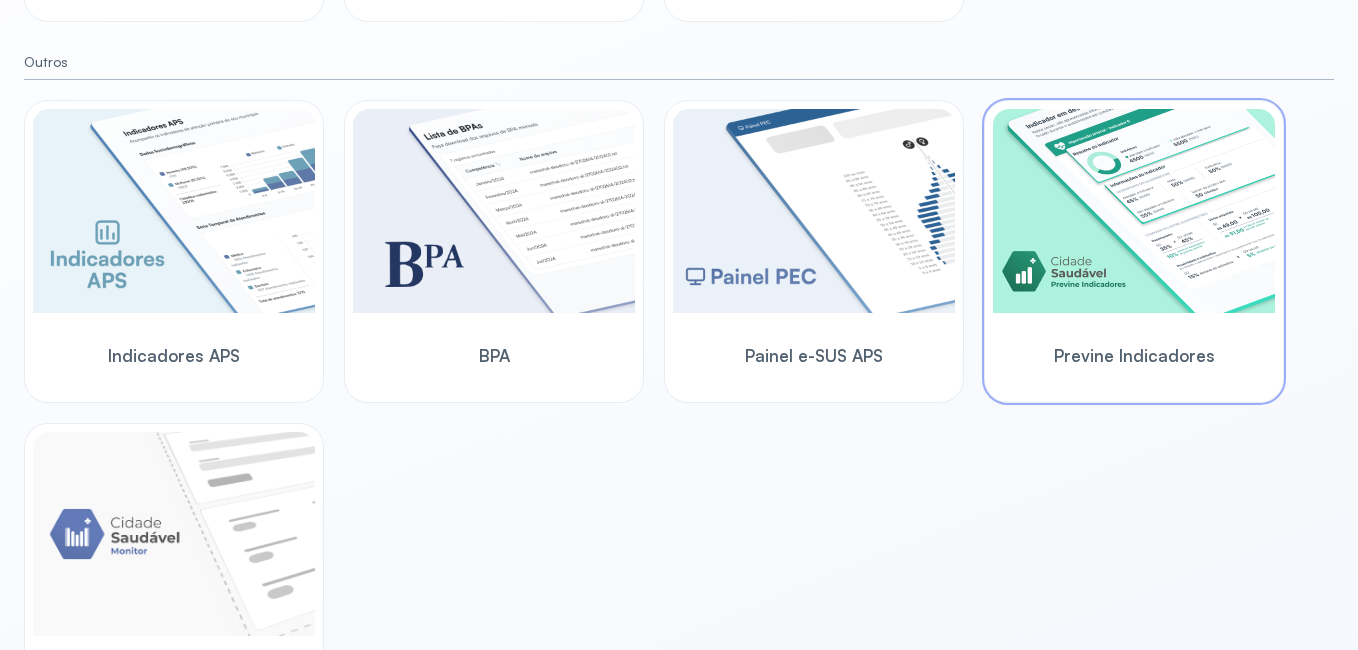 click at bounding box center [1134, 211] 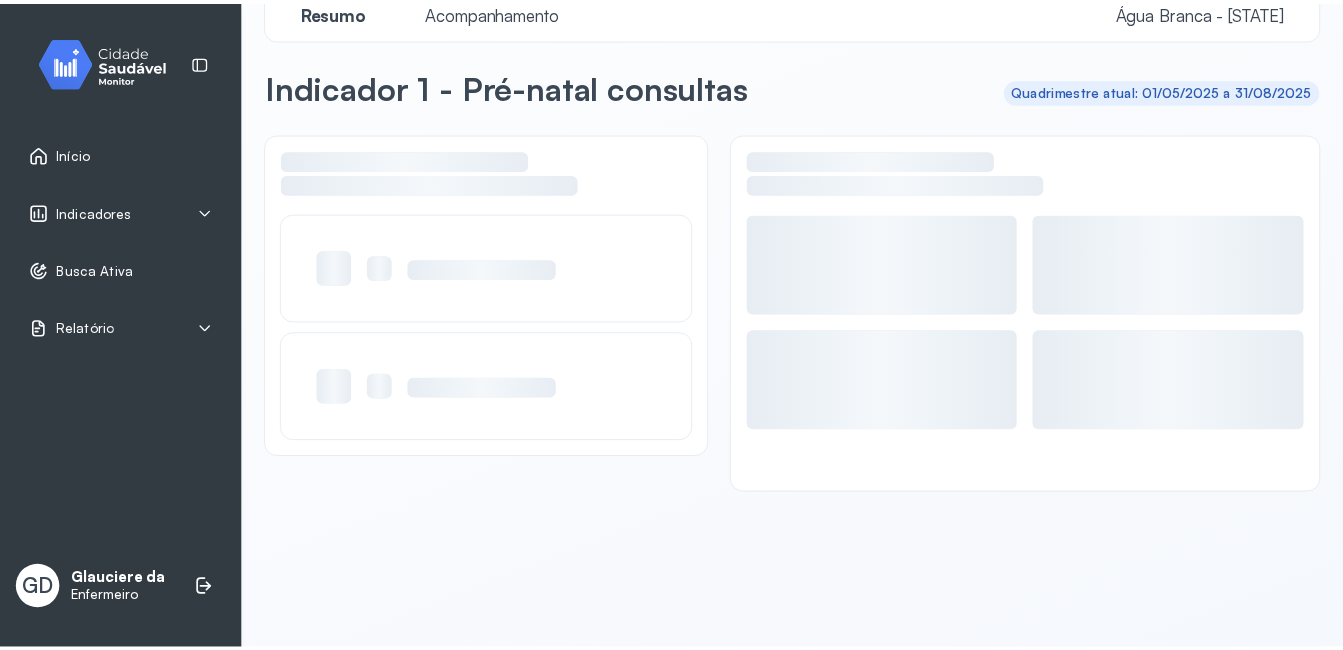 scroll, scrollTop: 39, scrollLeft: 0, axis: vertical 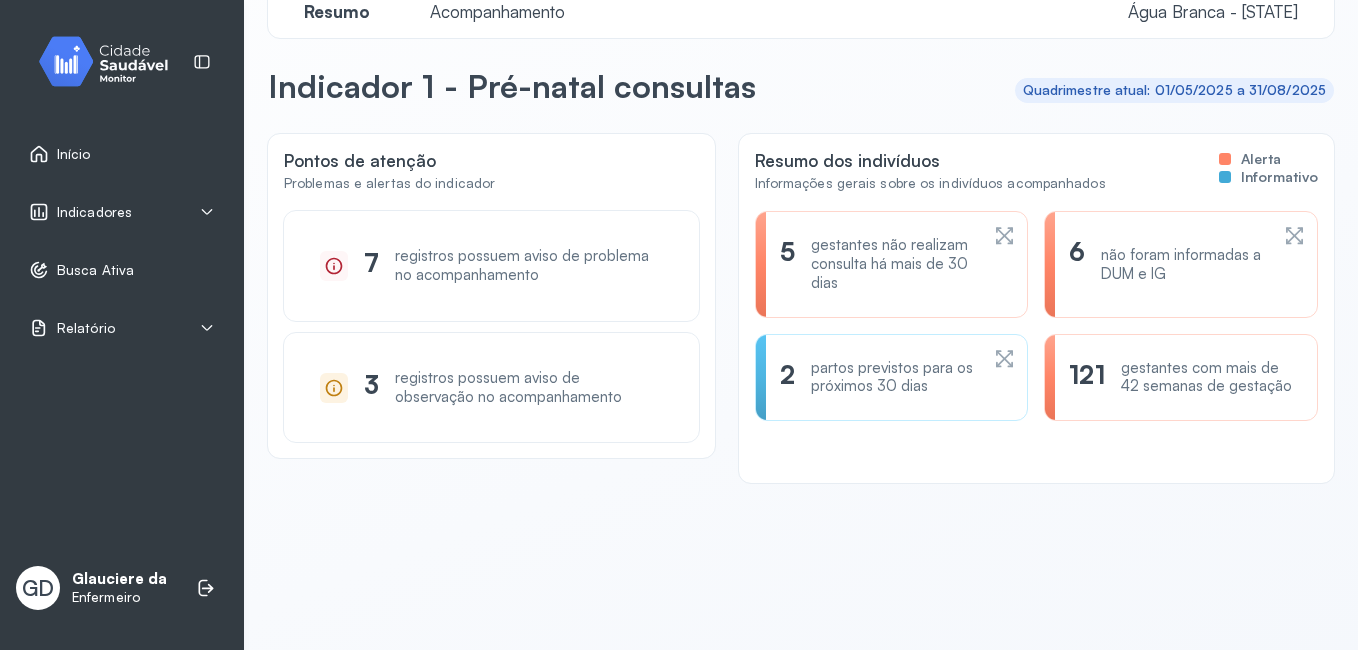 click on "Busca Ativa" at bounding box center [122, 270] 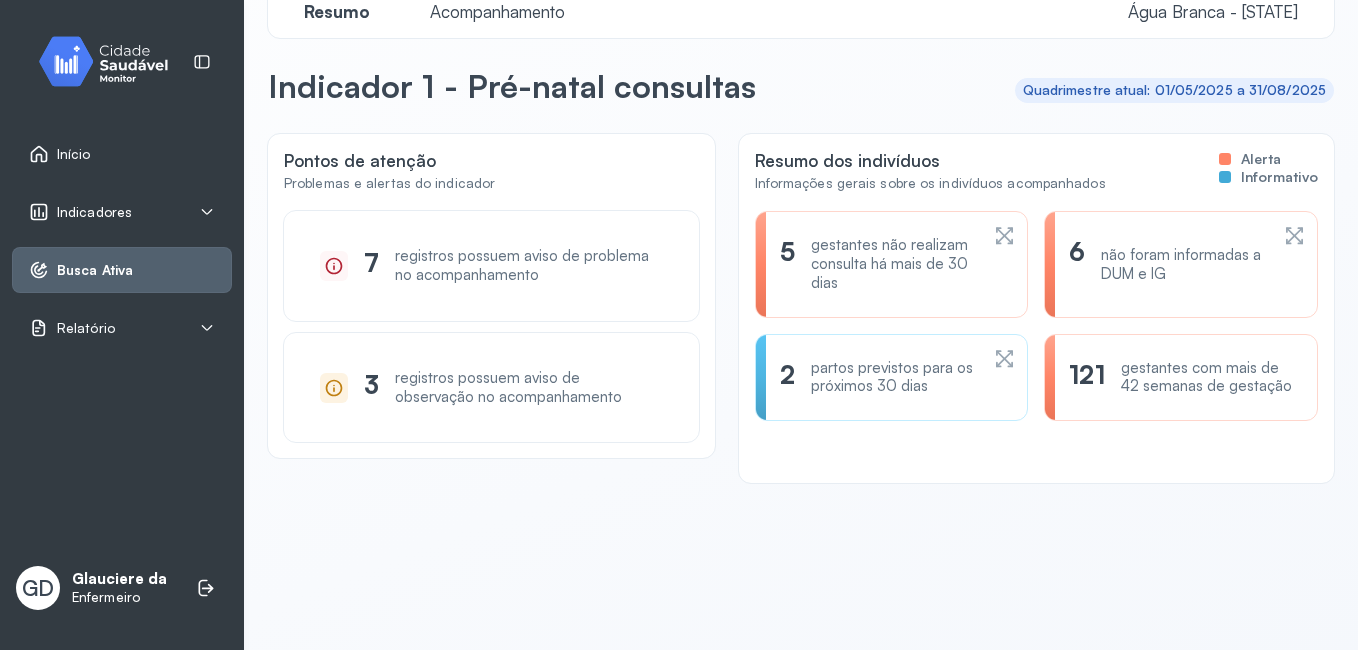 click on "Indicadores" at bounding box center [80, 212] 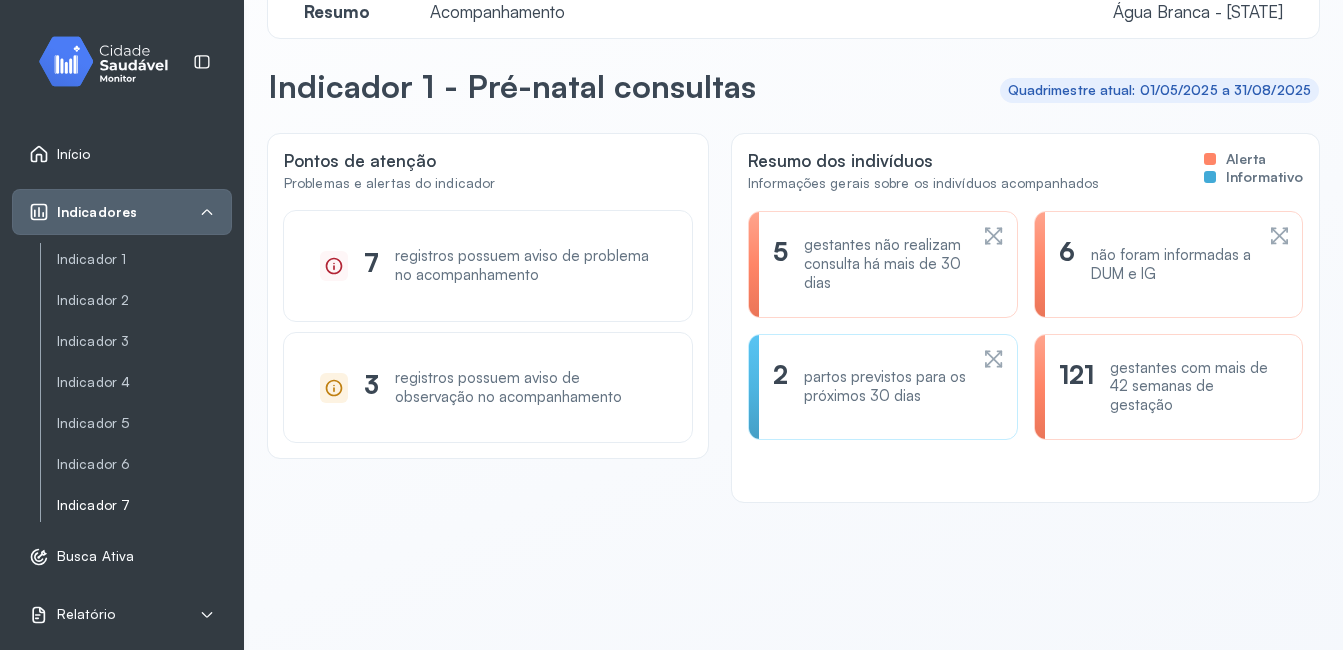 click on "Indicador 7" at bounding box center (144, 505) 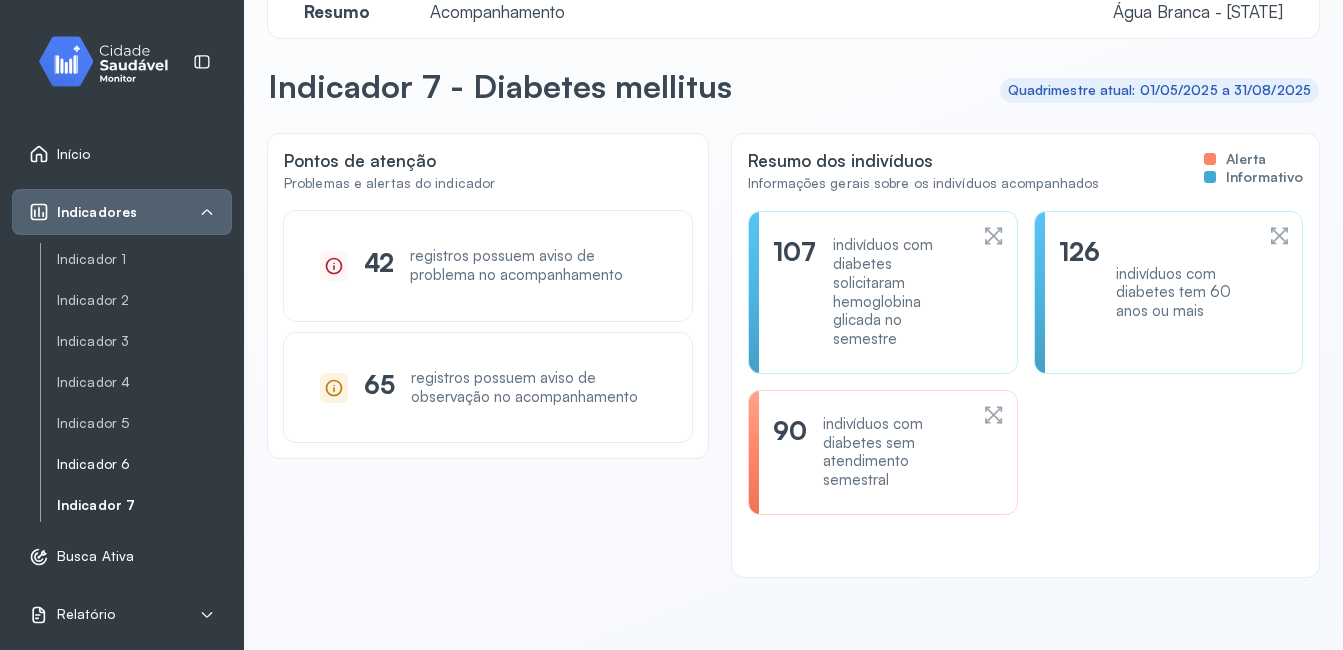 click on "Indicador 6" 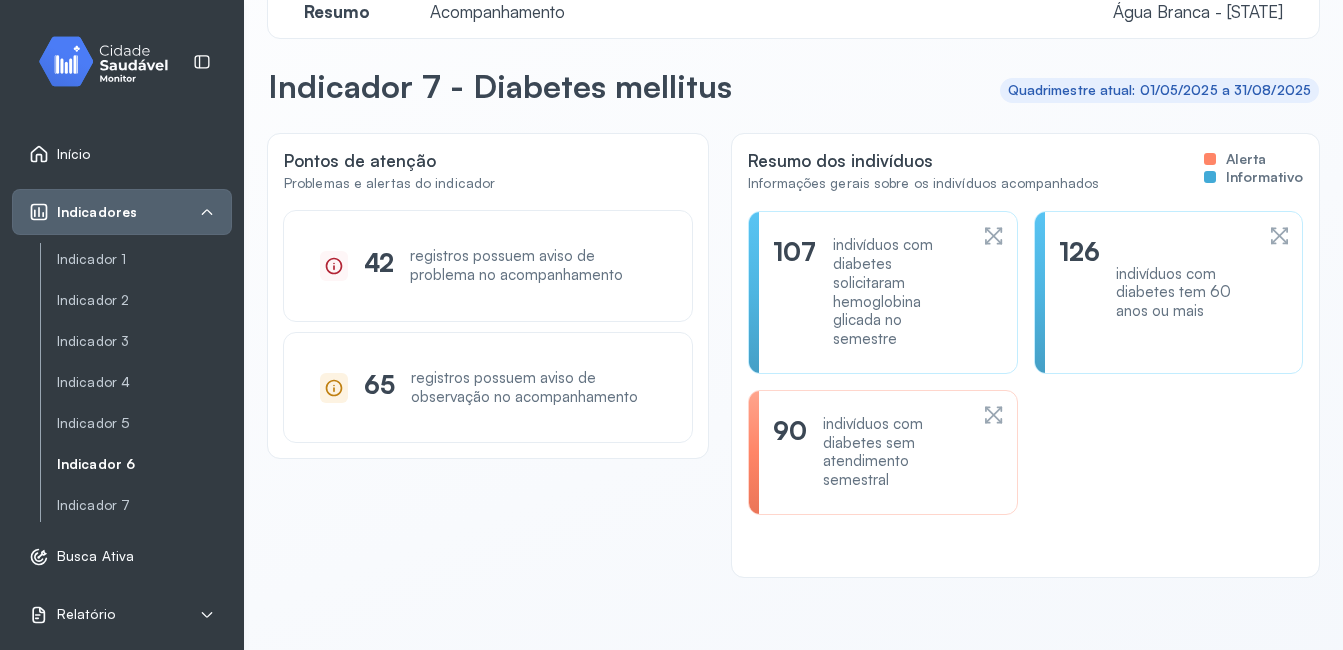 click on "Indicador 6" 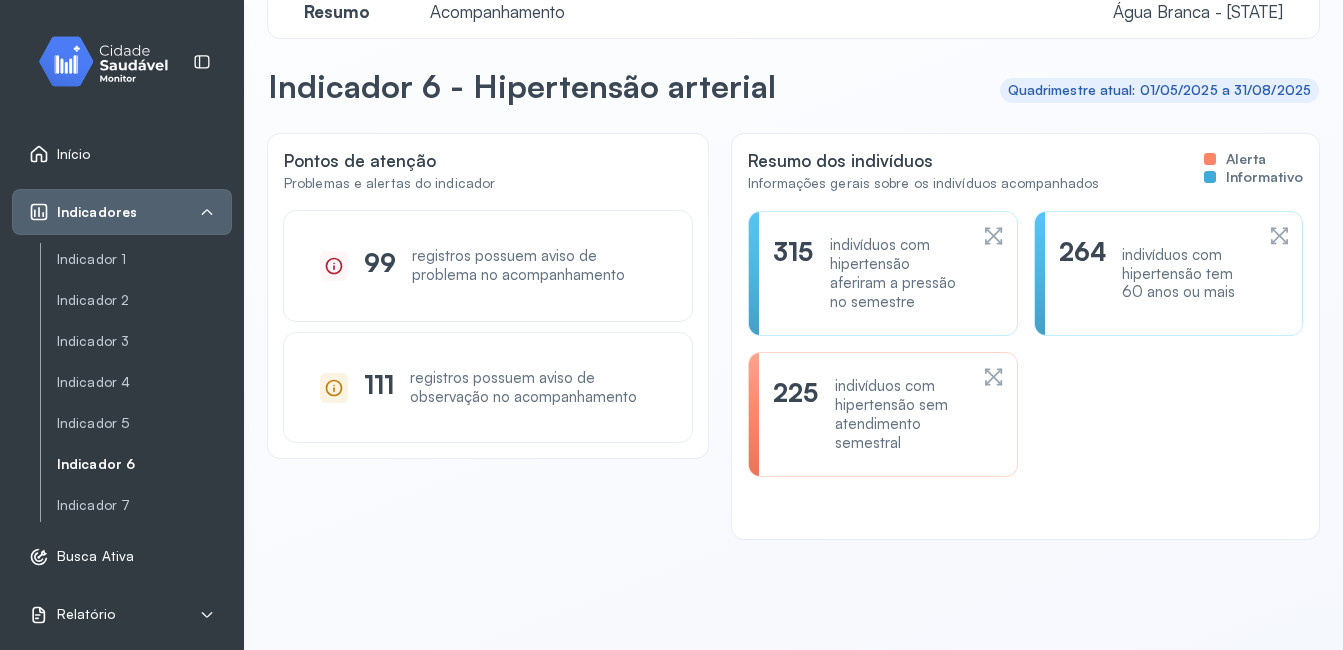 click on "indivíduos com hipertensão sem atendimento semestral" at bounding box center [901, 414] 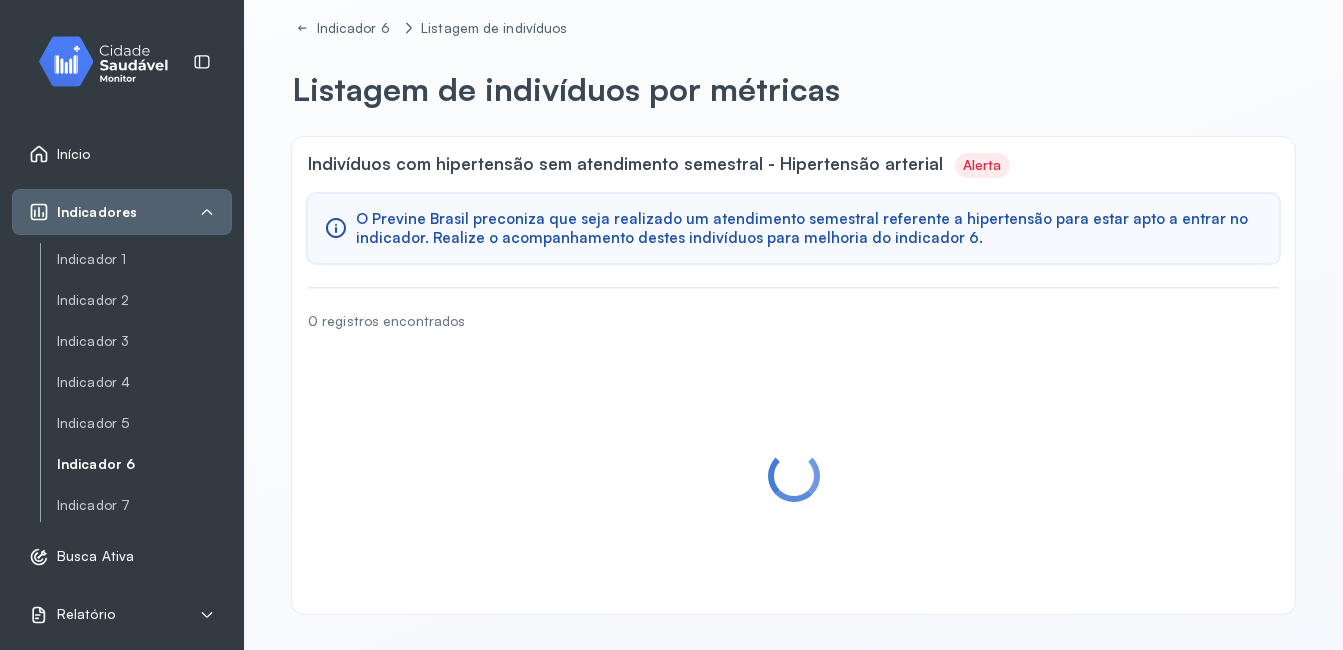 scroll, scrollTop: 0, scrollLeft: 0, axis: both 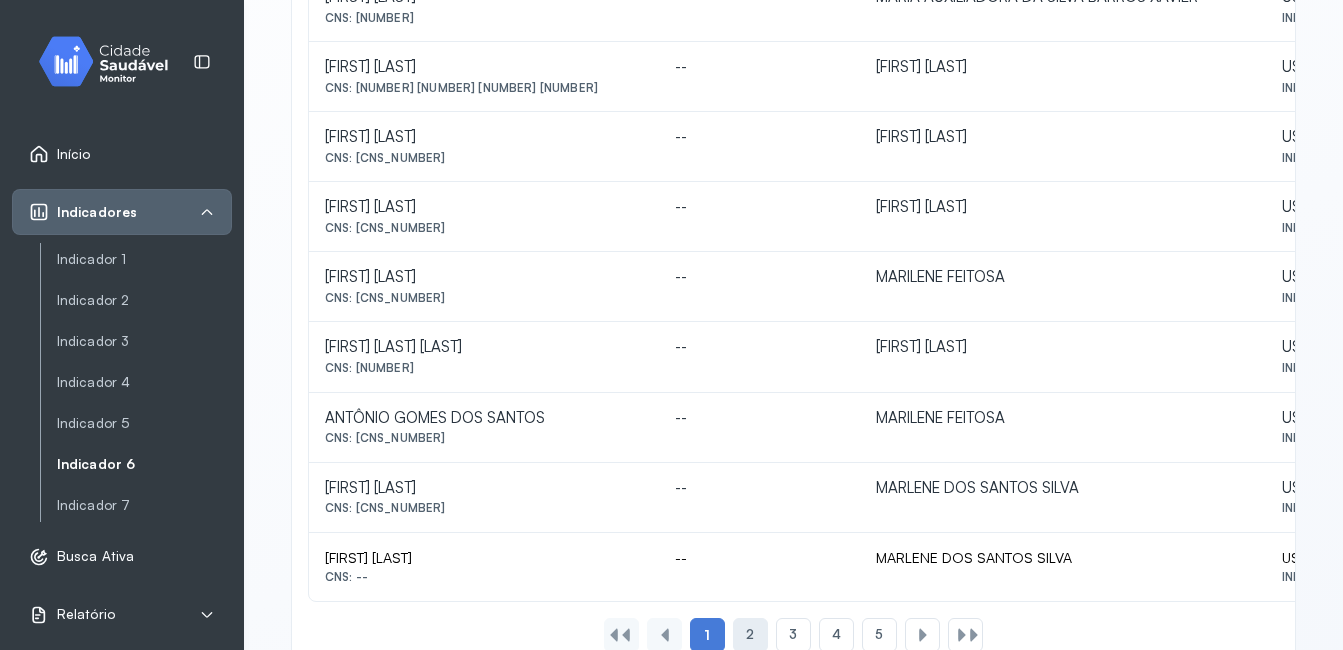 click on "2" 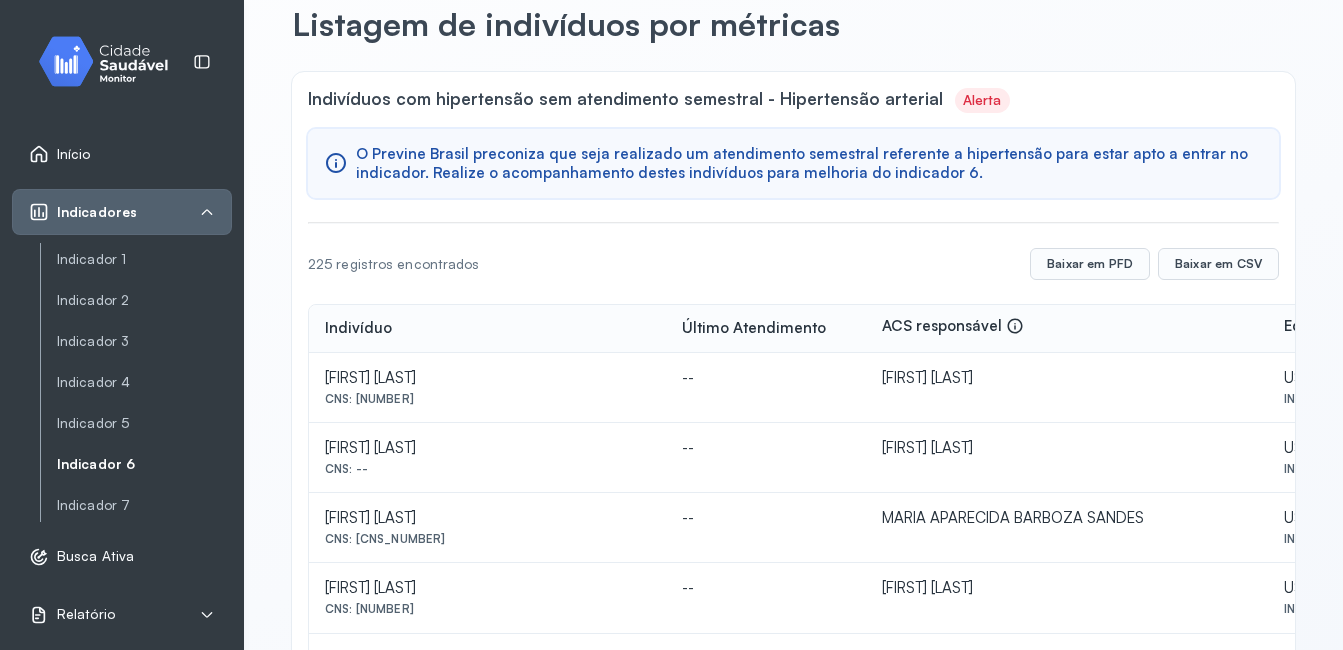 scroll, scrollTop: 903, scrollLeft: 0, axis: vertical 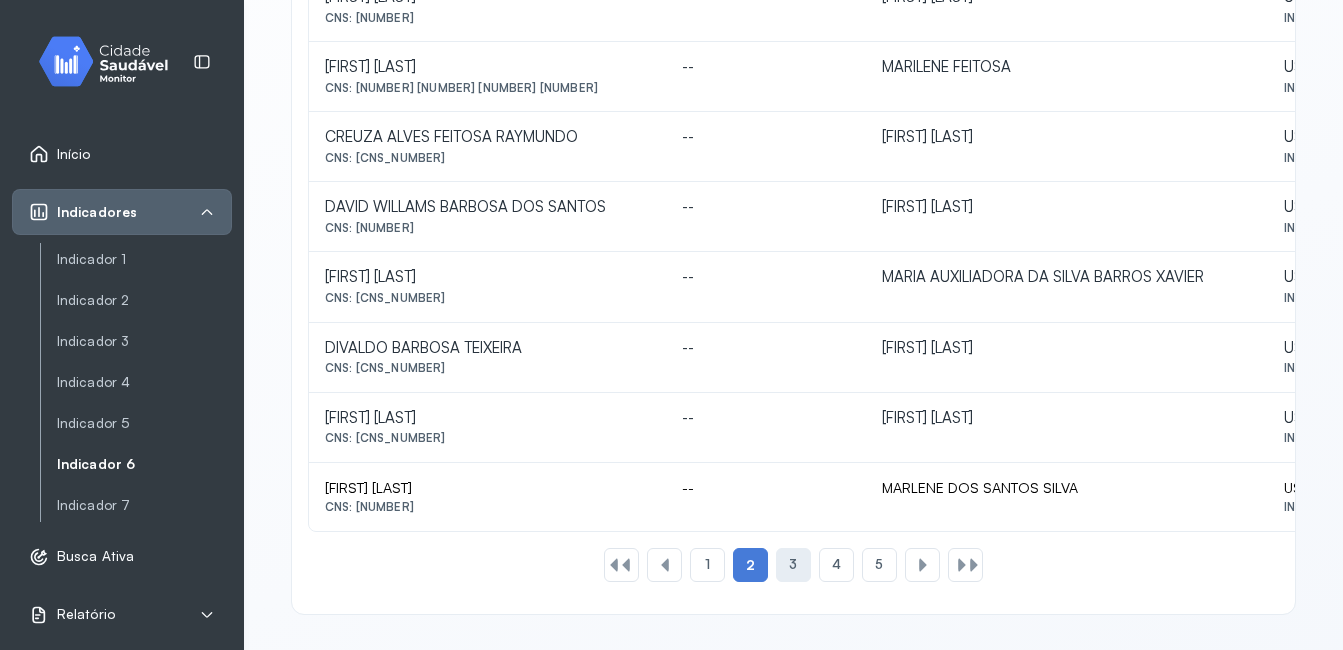 click on "3" 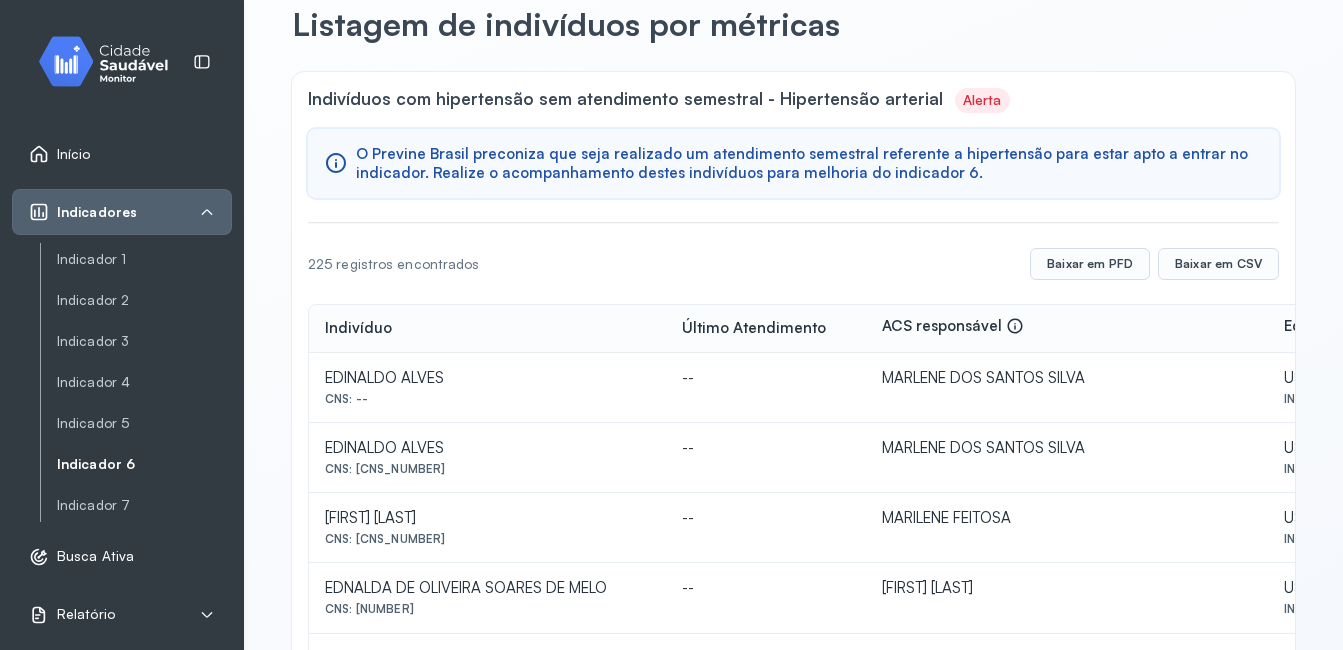 scroll, scrollTop: 973, scrollLeft: 0, axis: vertical 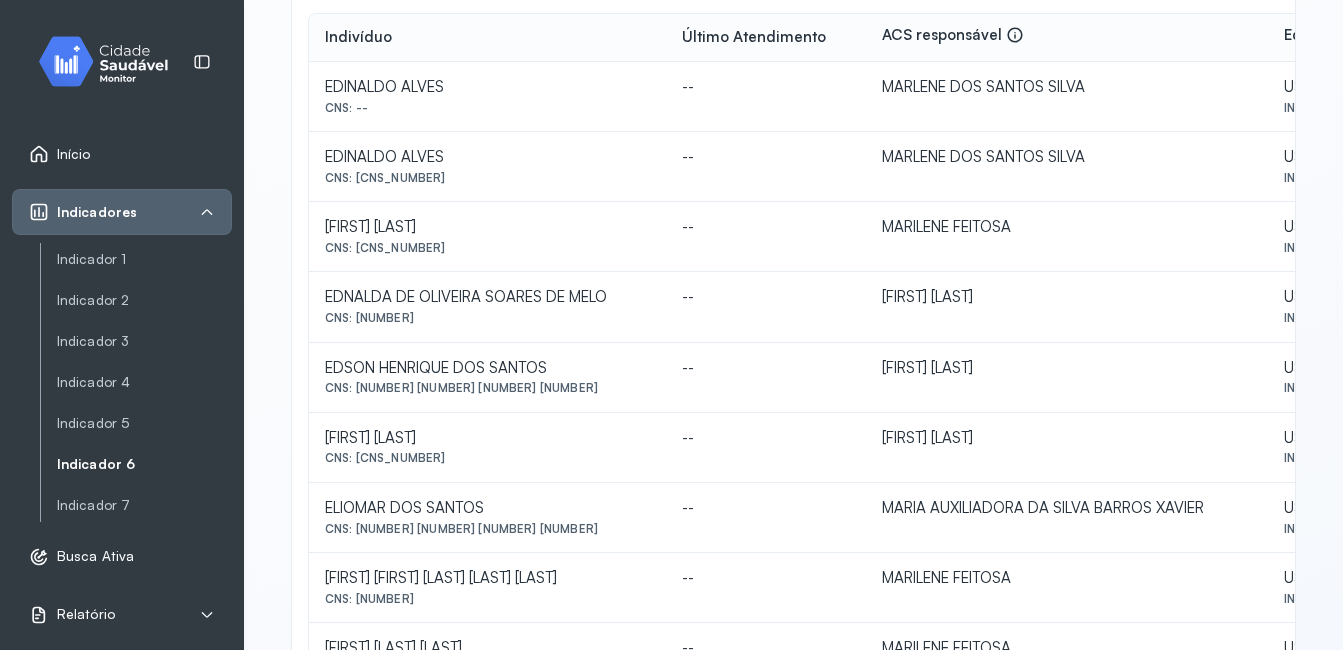drag, startPoint x: 355, startPoint y: 313, endPoint x: 471, endPoint y: 320, distance: 116.21101 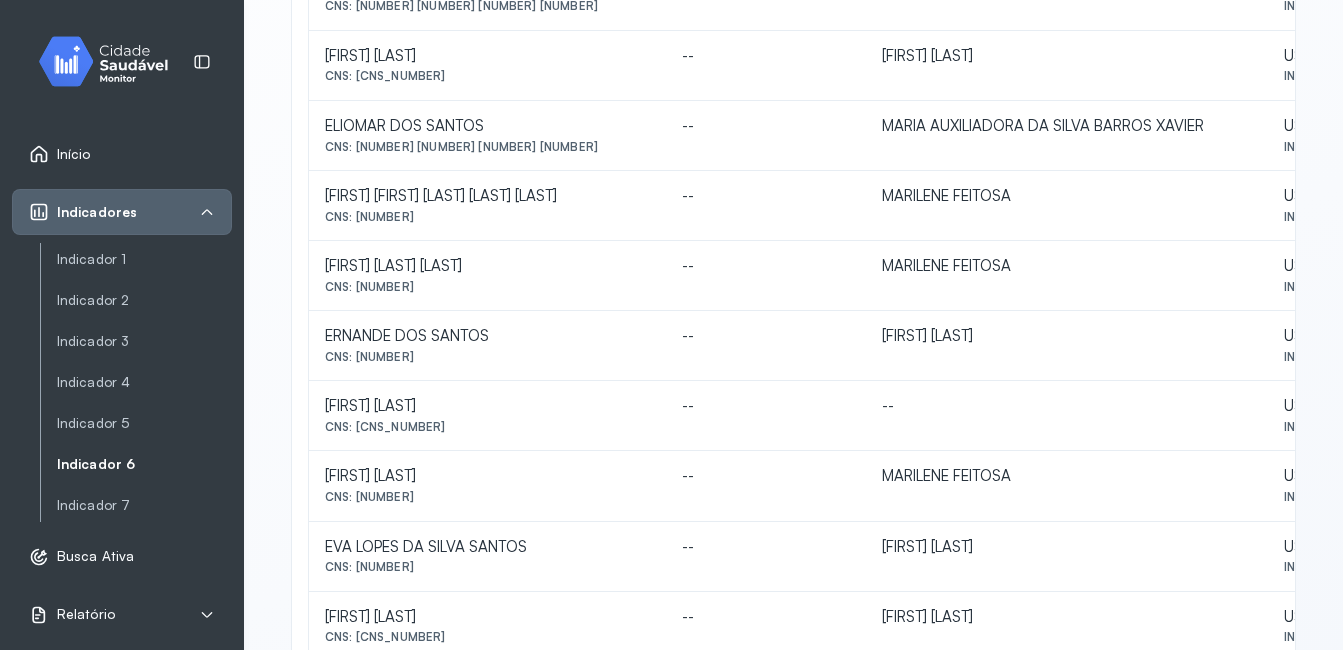 scroll, scrollTop: 874, scrollLeft: 0, axis: vertical 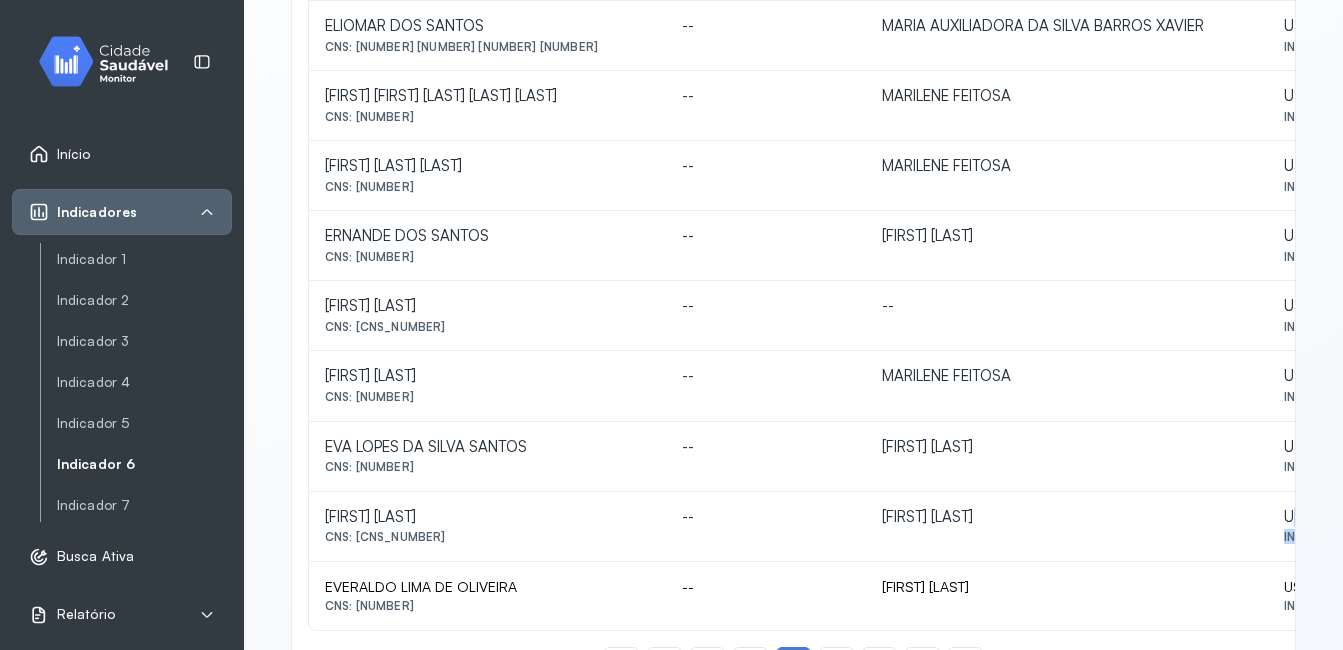 drag, startPoint x: 1295, startPoint y: 494, endPoint x: 1299, endPoint y: 545, distance: 51.156624 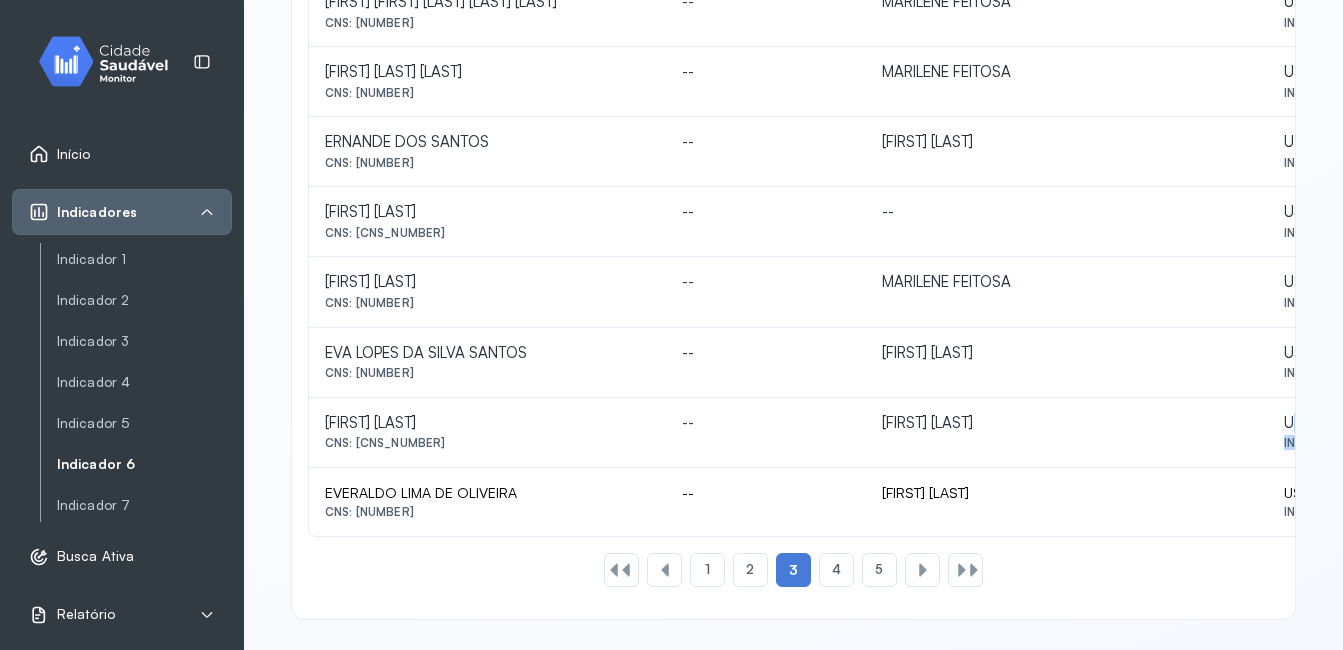 scroll, scrollTop: 973, scrollLeft: 0, axis: vertical 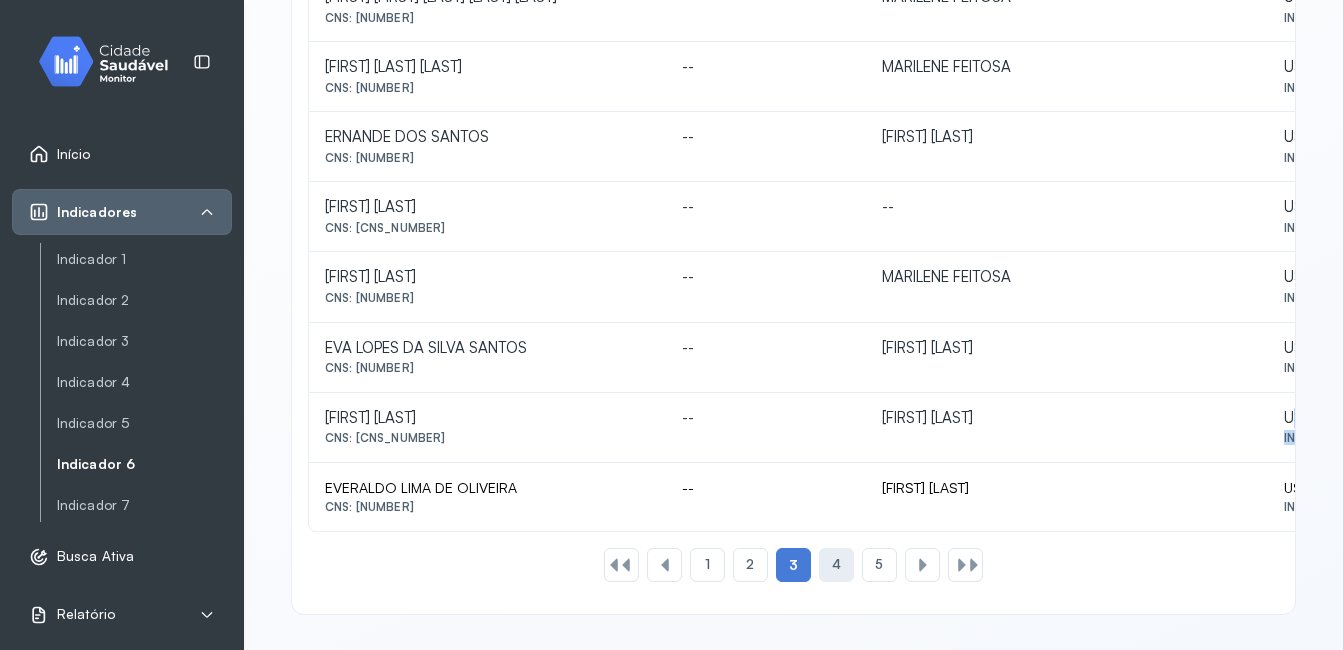 click on "4" 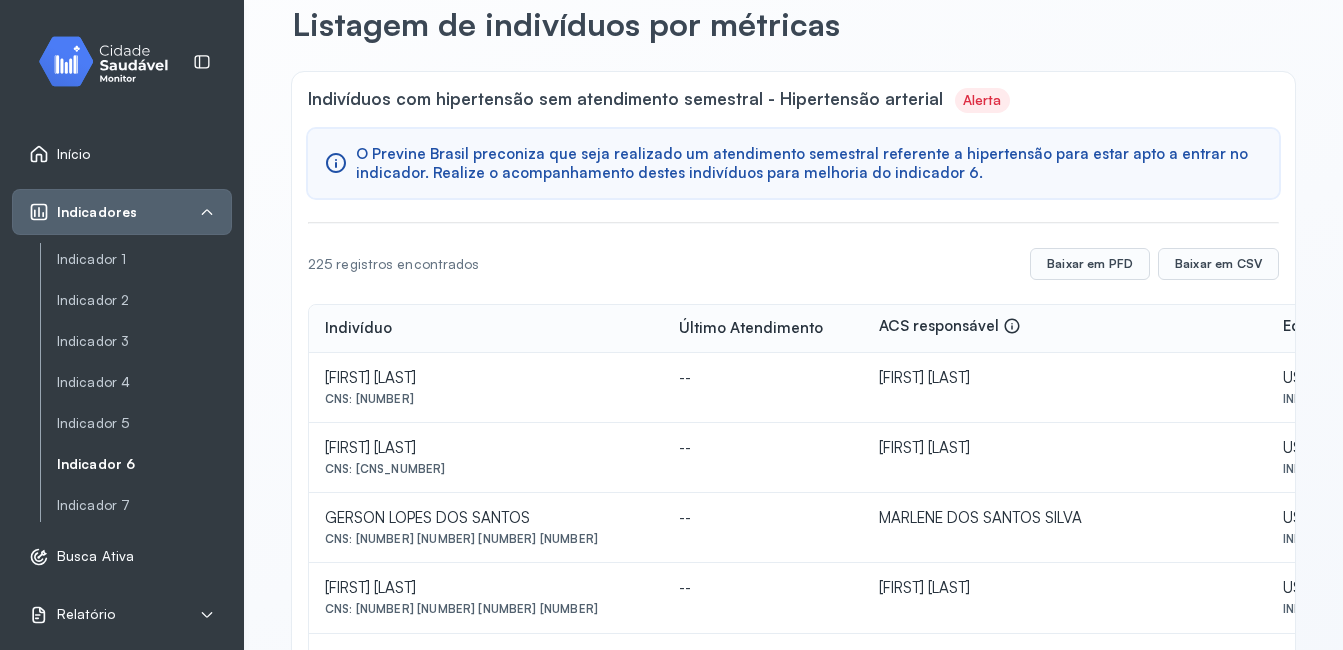 scroll, scrollTop: 973, scrollLeft: 0, axis: vertical 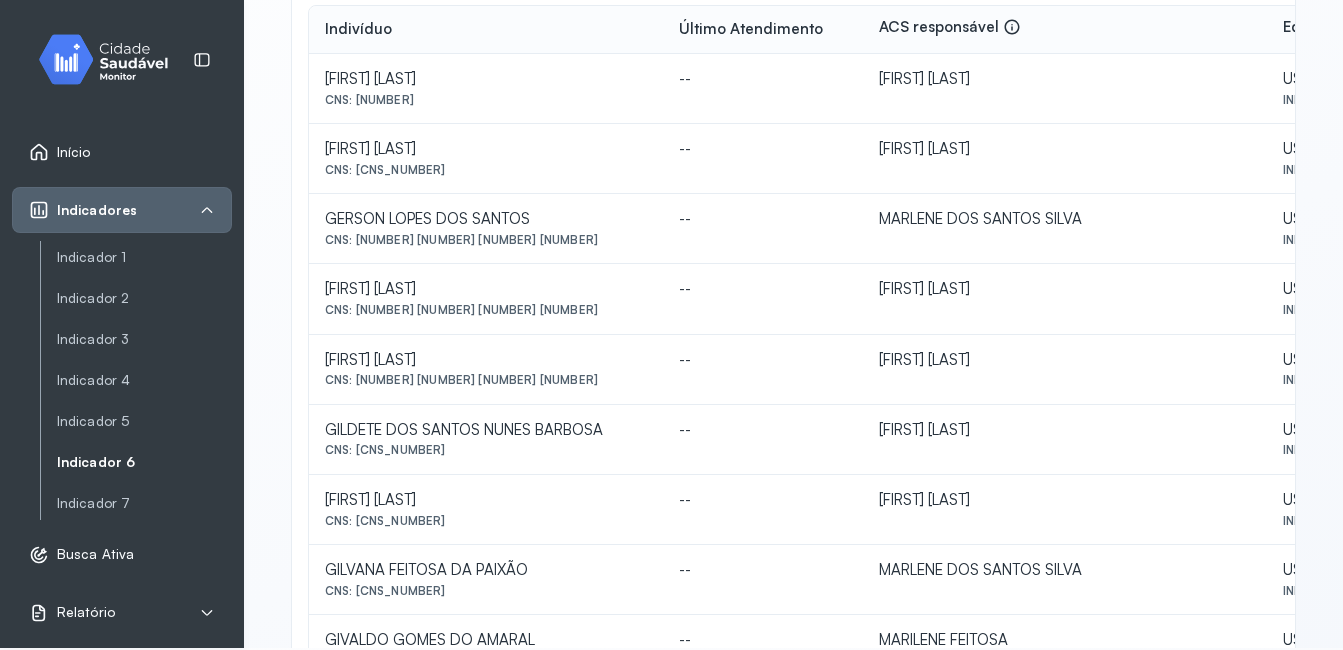 drag, startPoint x: 358, startPoint y: 165, endPoint x: 492, endPoint y: 168, distance: 134.03358 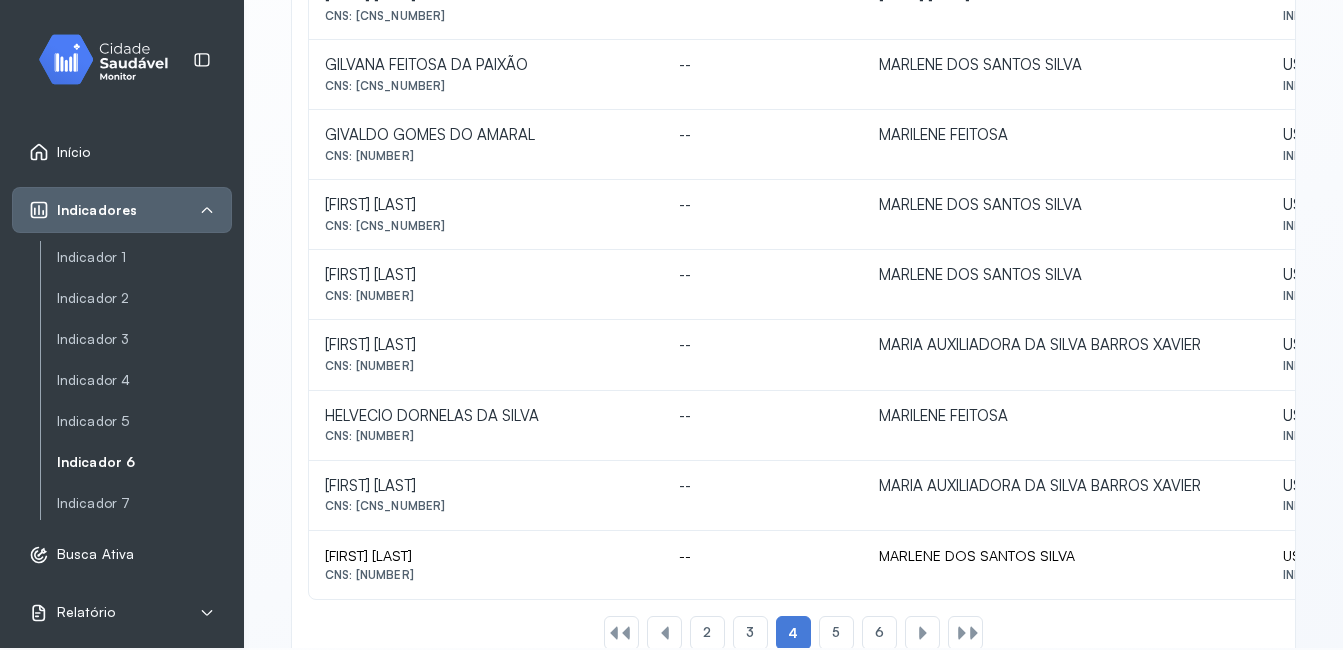 scroll, scrollTop: 973, scrollLeft: 0, axis: vertical 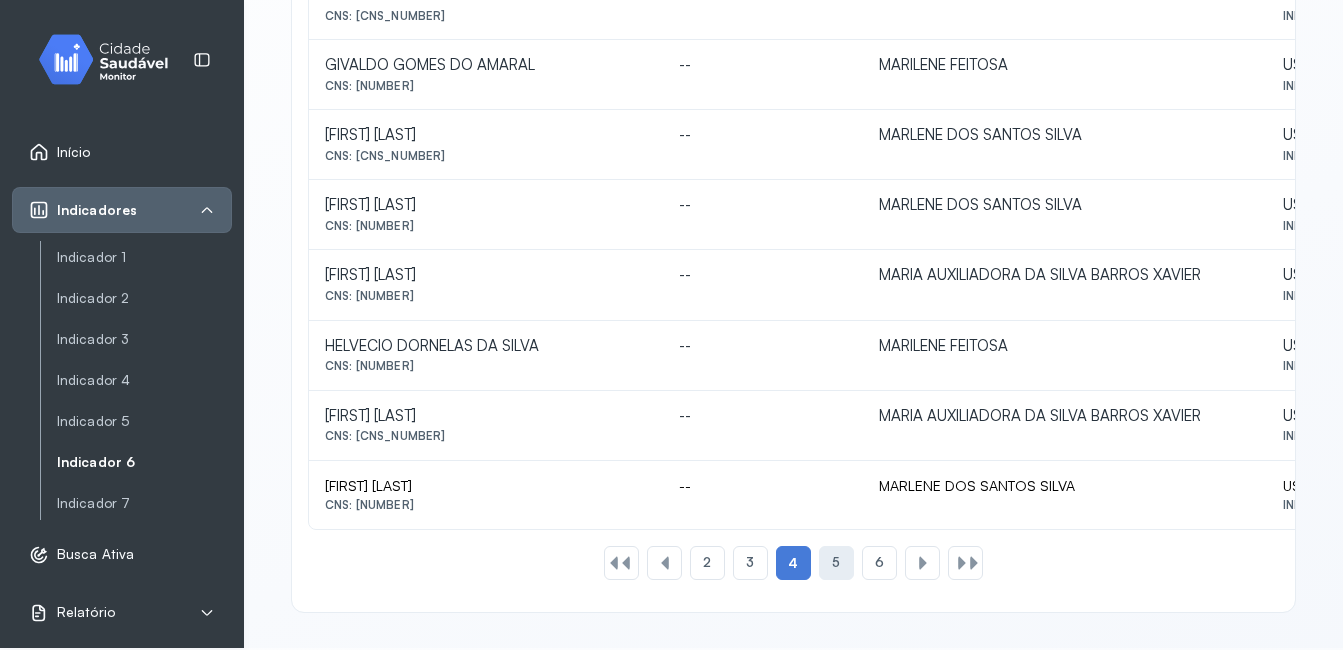 click on "5" 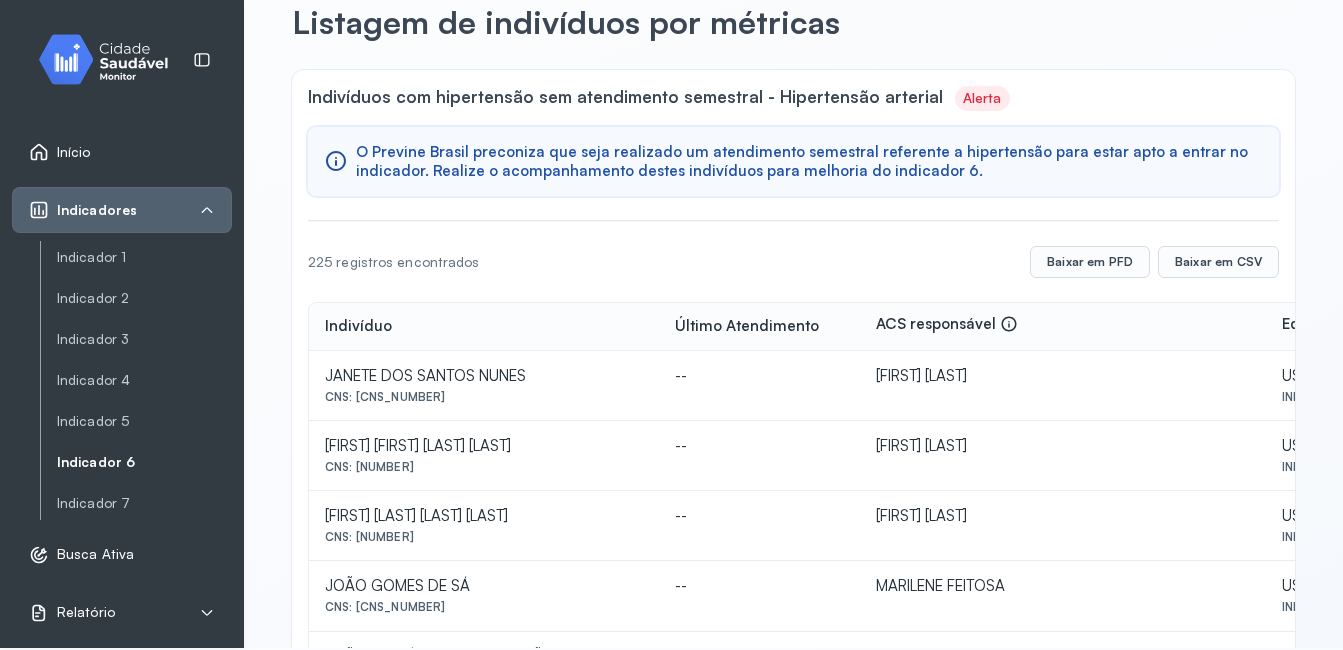 scroll, scrollTop: 973, scrollLeft: 0, axis: vertical 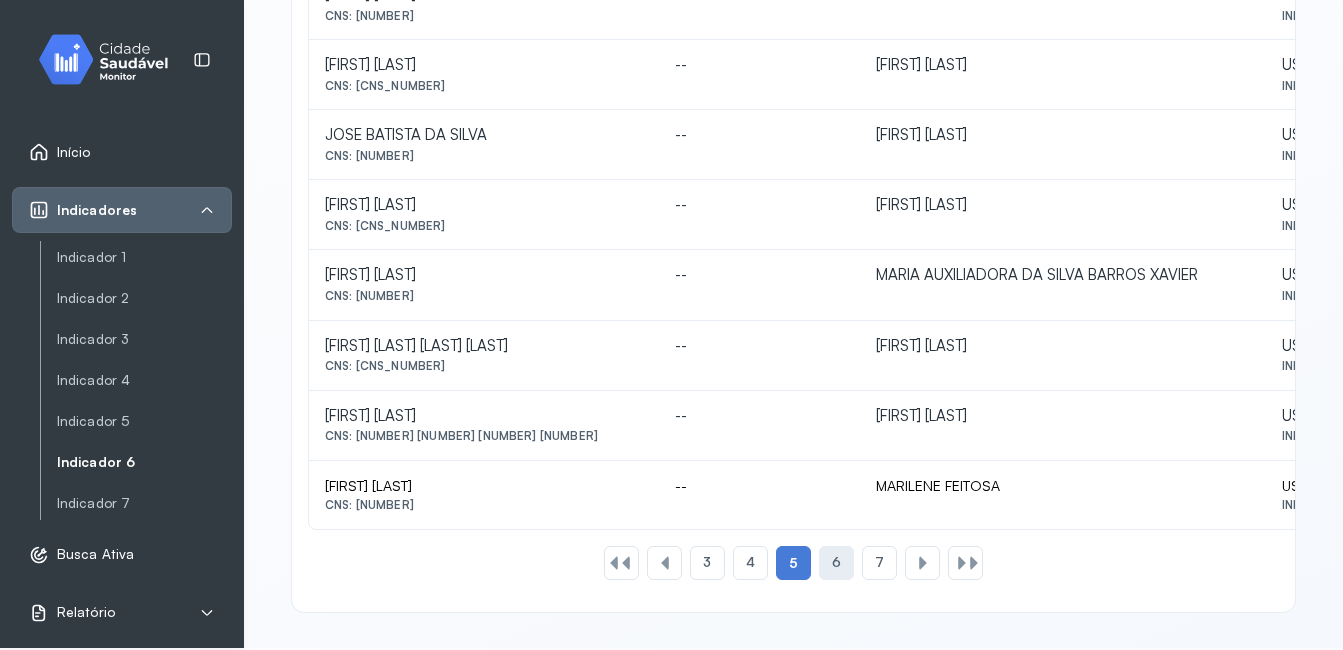 click on "6" 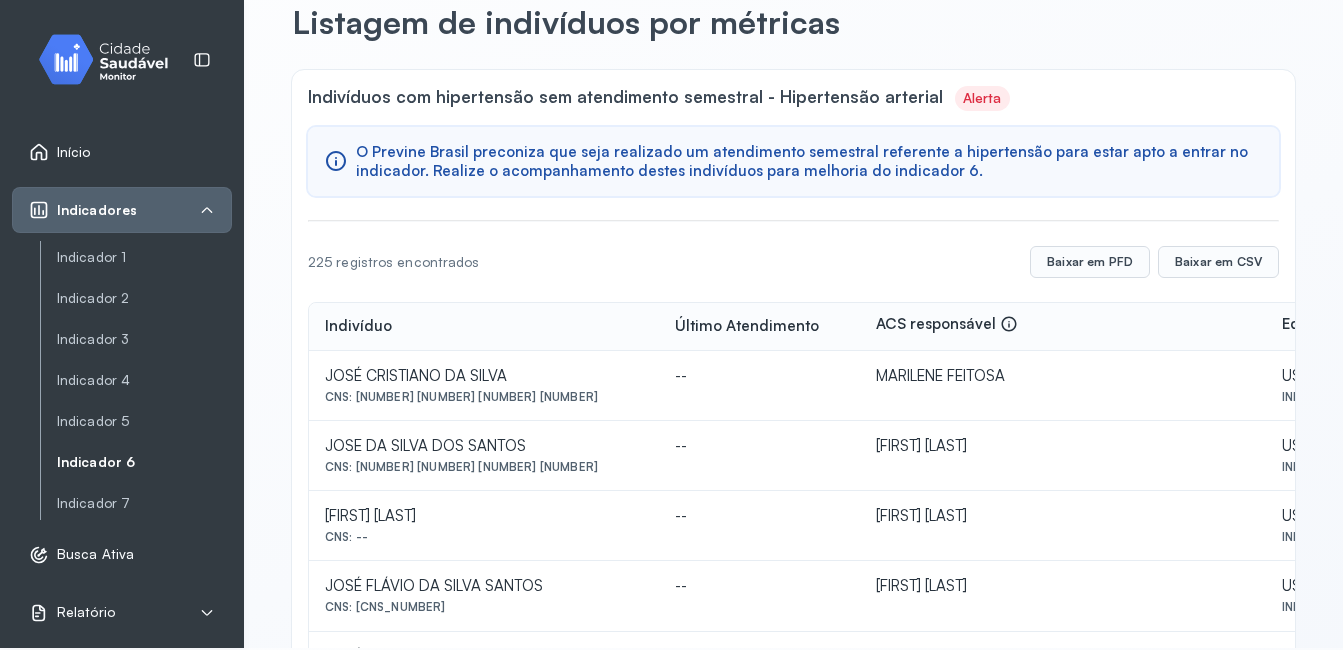 scroll, scrollTop: 973, scrollLeft: 0, axis: vertical 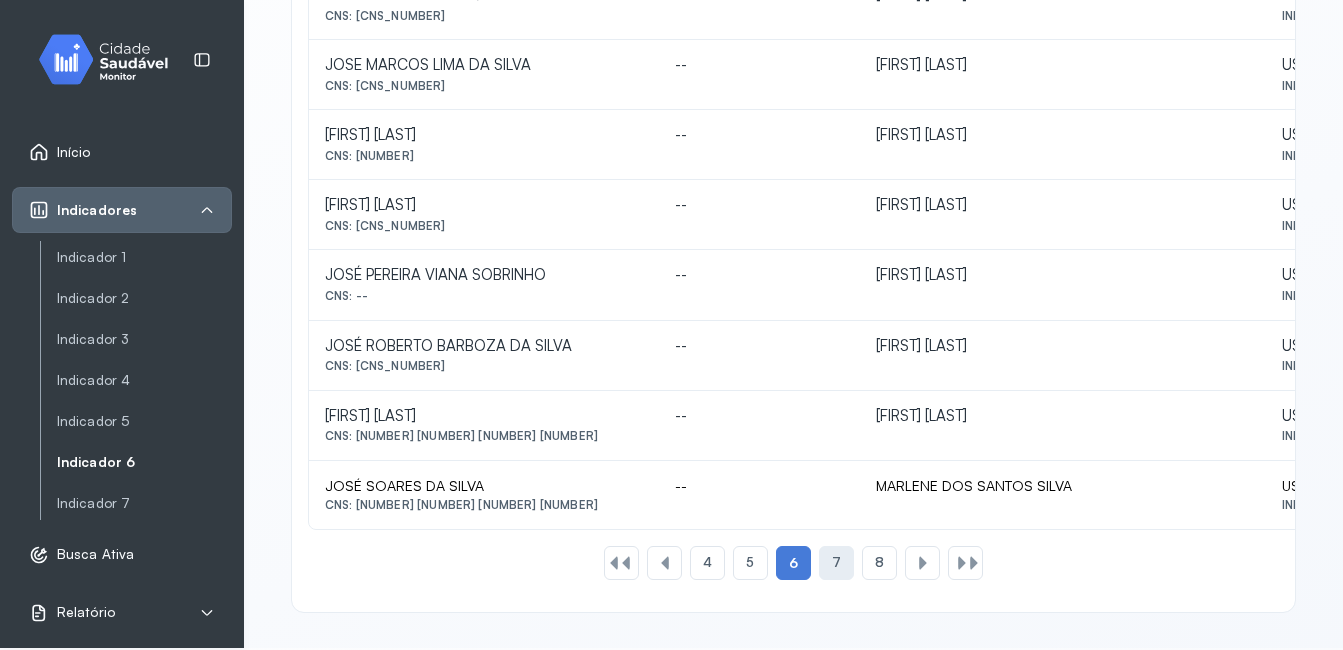 click on "7" at bounding box center (836, 562) 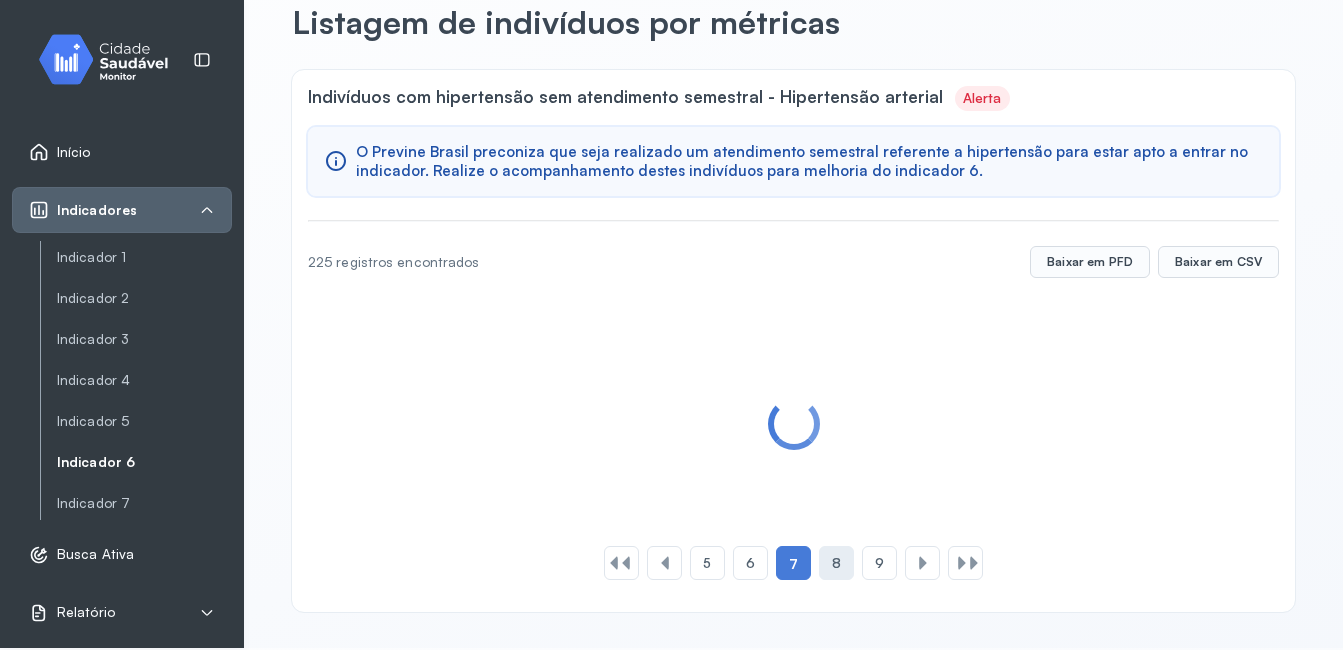 scroll, scrollTop: 973, scrollLeft: 0, axis: vertical 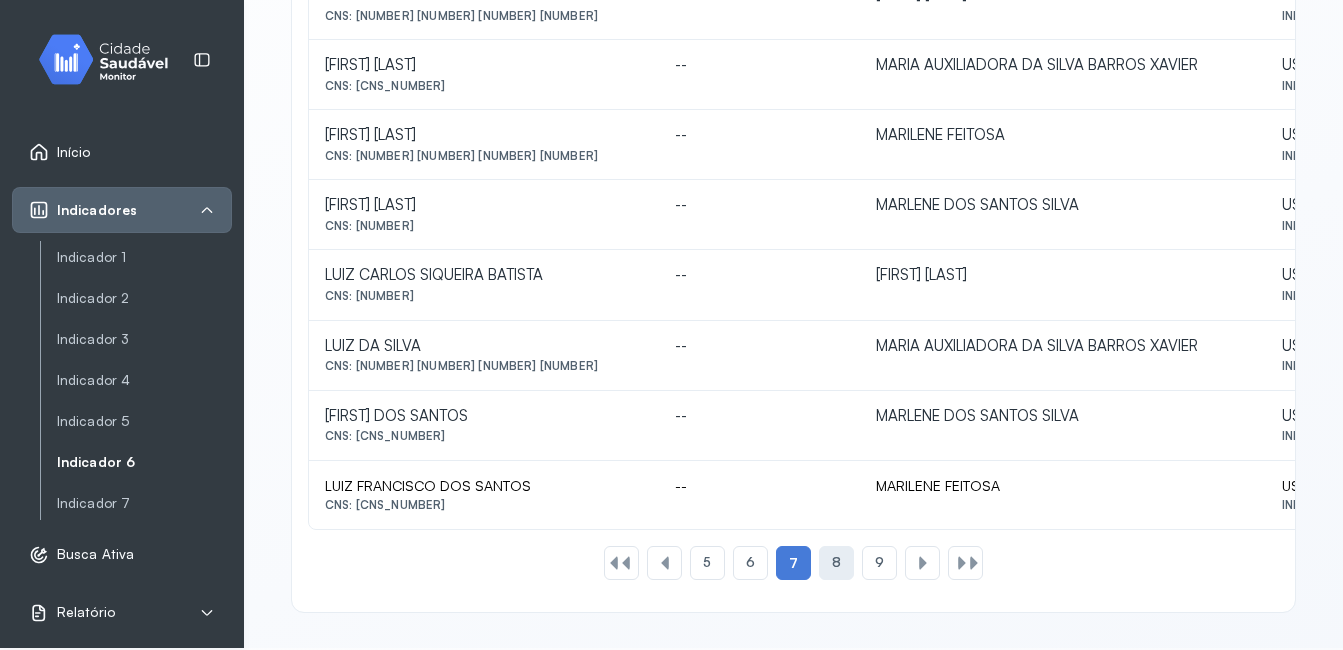click on "8" 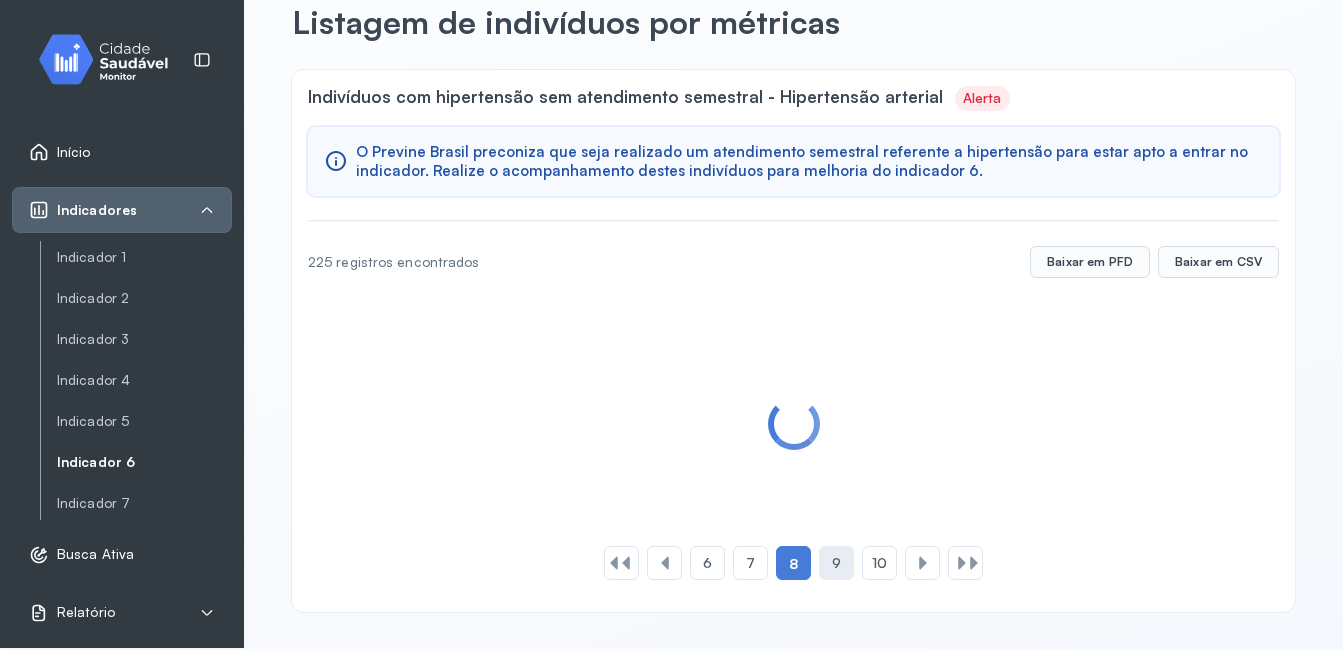 scroll, scrollTop: 973, scrollLeft: 0, axis: vertical 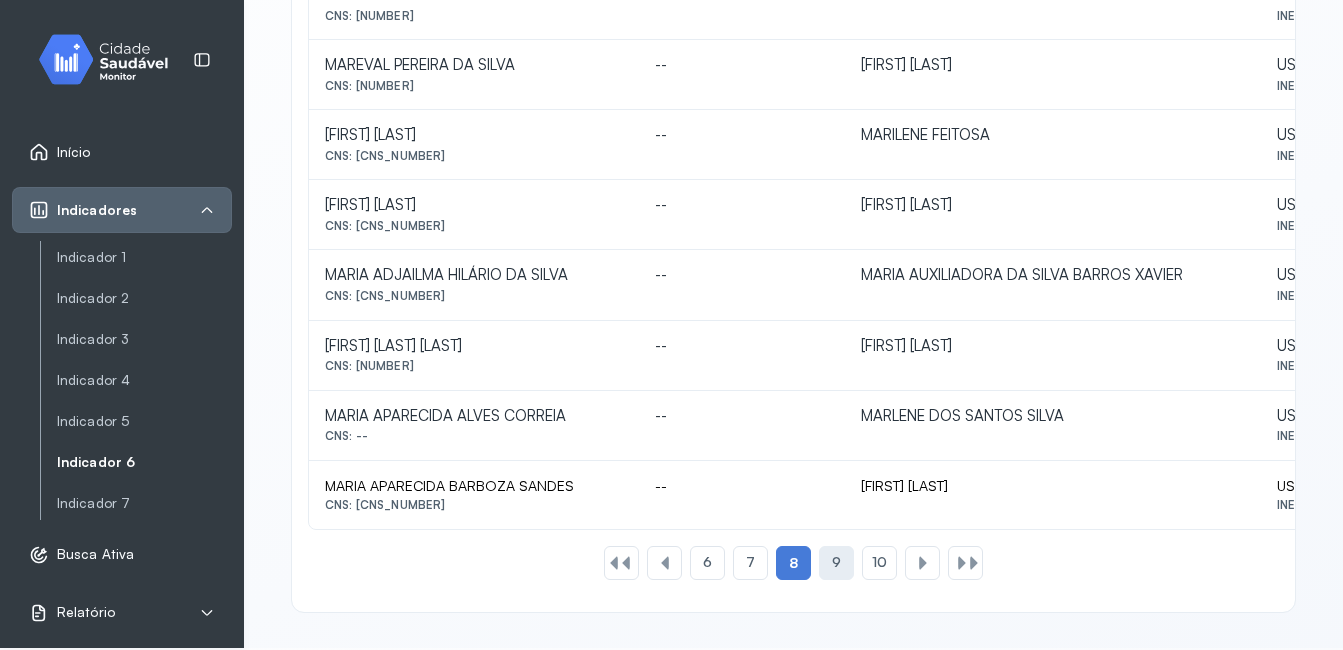 click on "9" 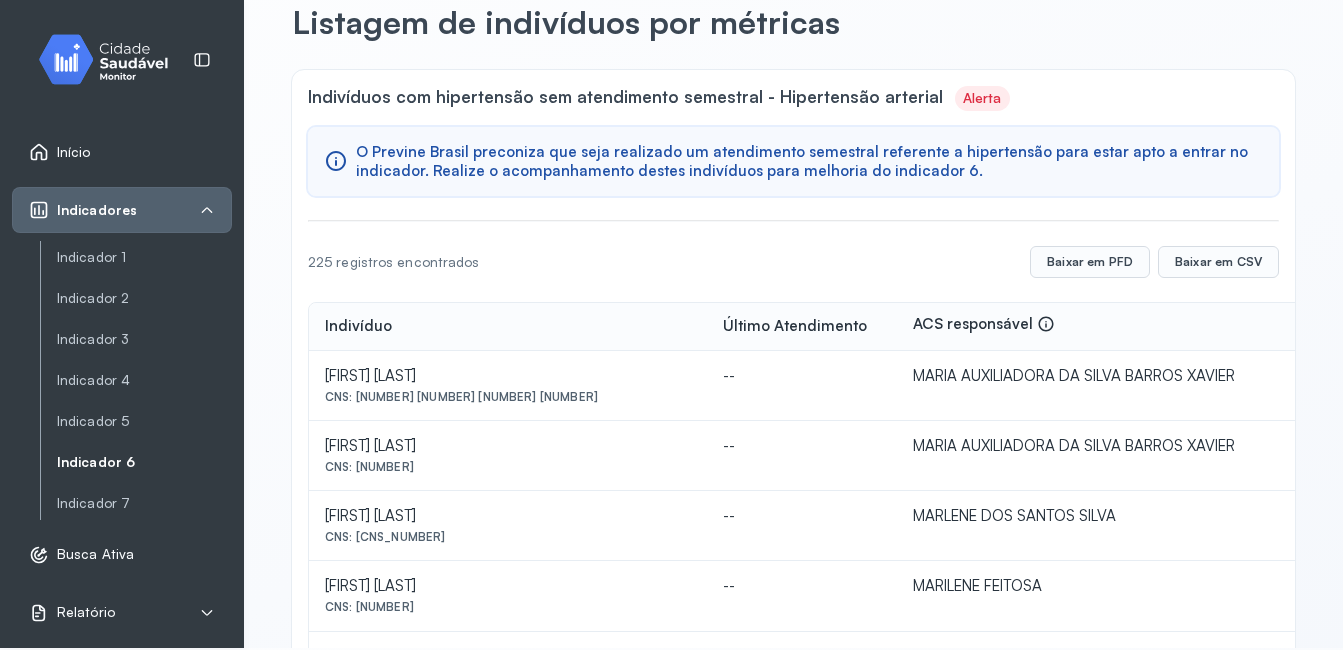 scroll, scrollTop: 973, scrollLeft: 0, axis: vertical 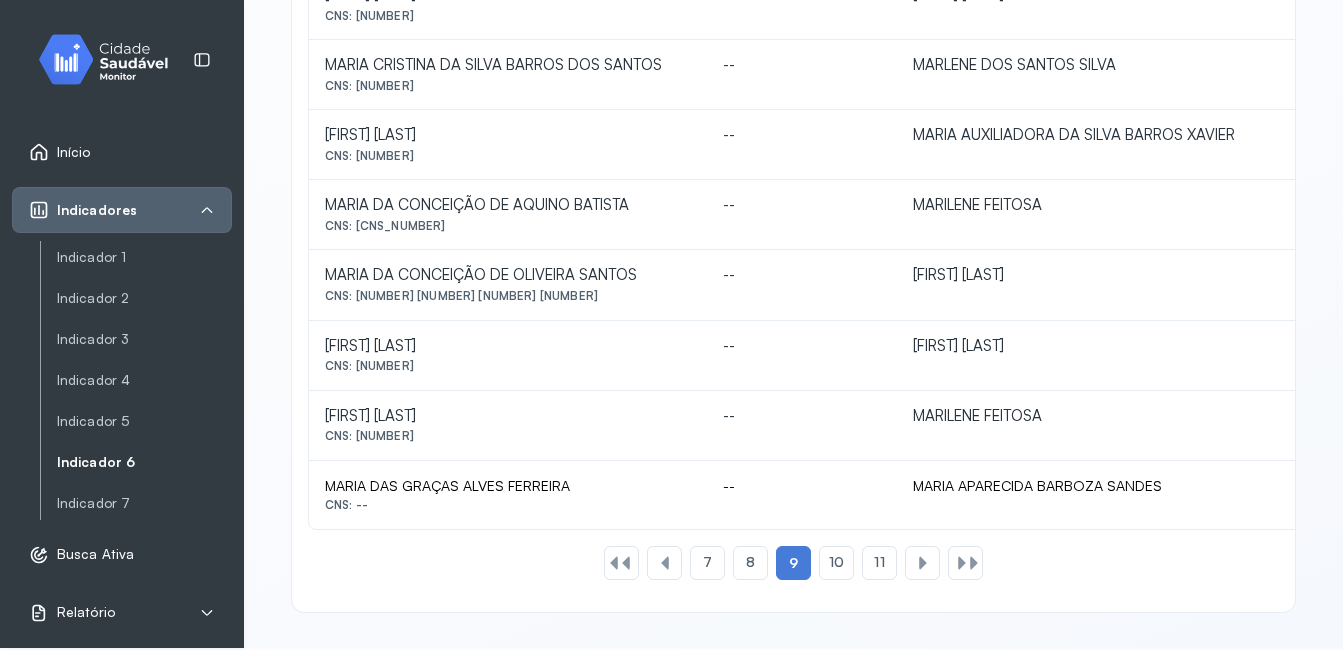 drag, startPoint x: 358, startPoint y: 225, endPoint x: 482, endPoint y: 235, distance: 124.40257 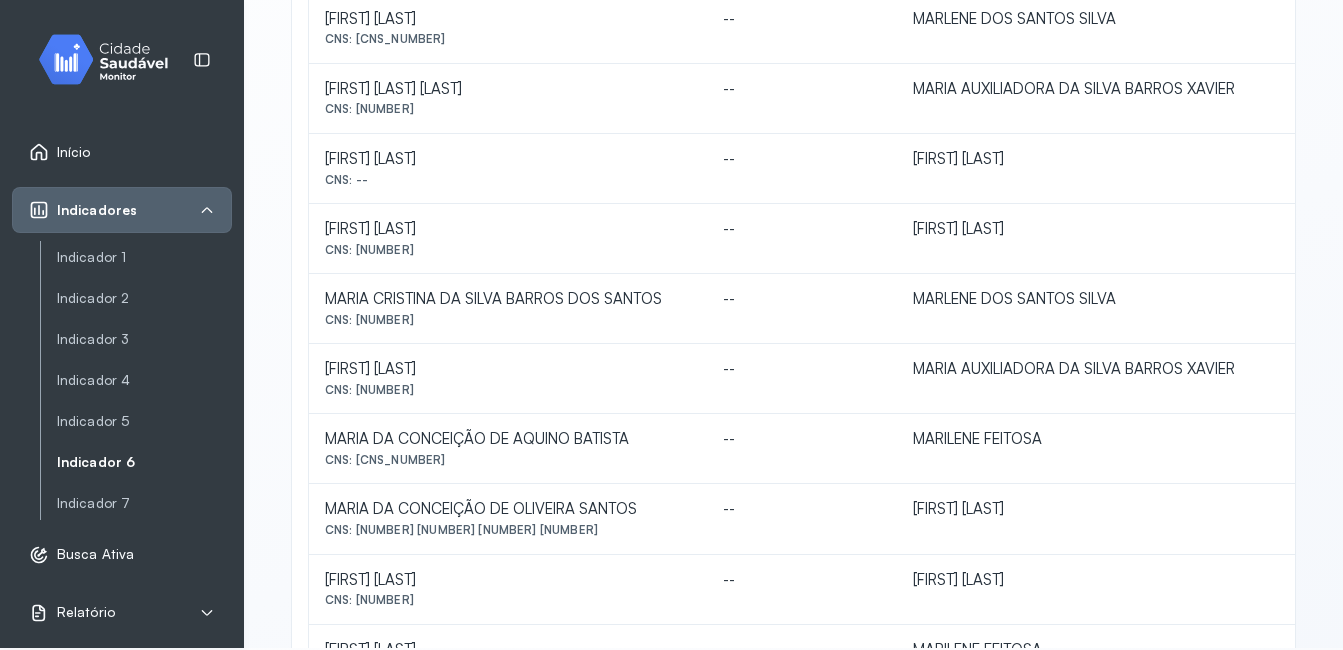 scroll, scrollTop: 736, scrollLeft: 0, axis: vertical 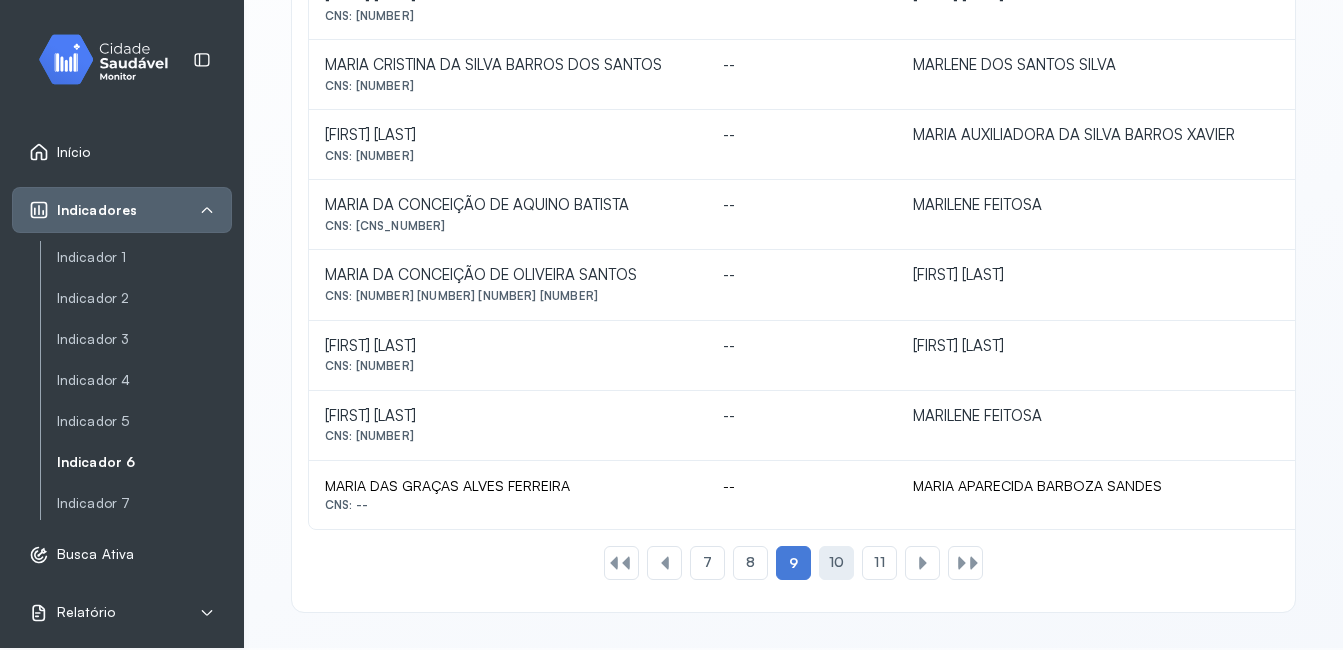 click on "10" at bounding box center (836, 562) 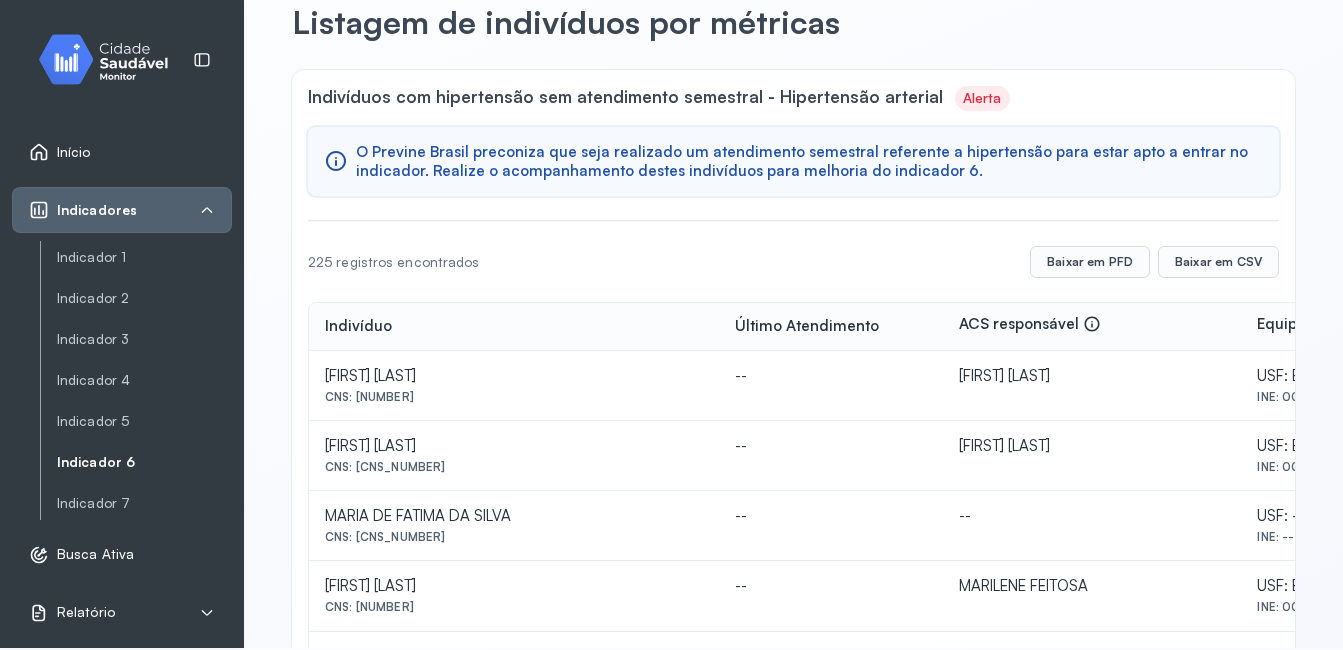 scroll, scrollTop: 973, scrollLeft: 0, axis: vertical 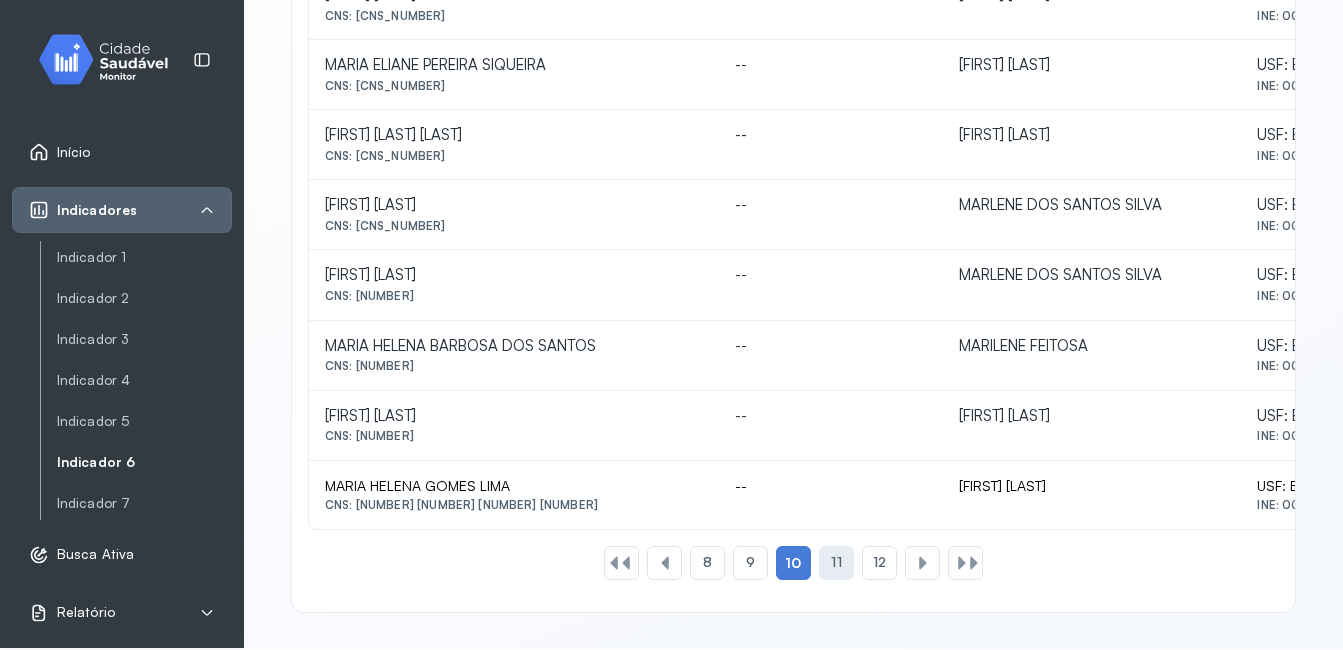 click on "11" 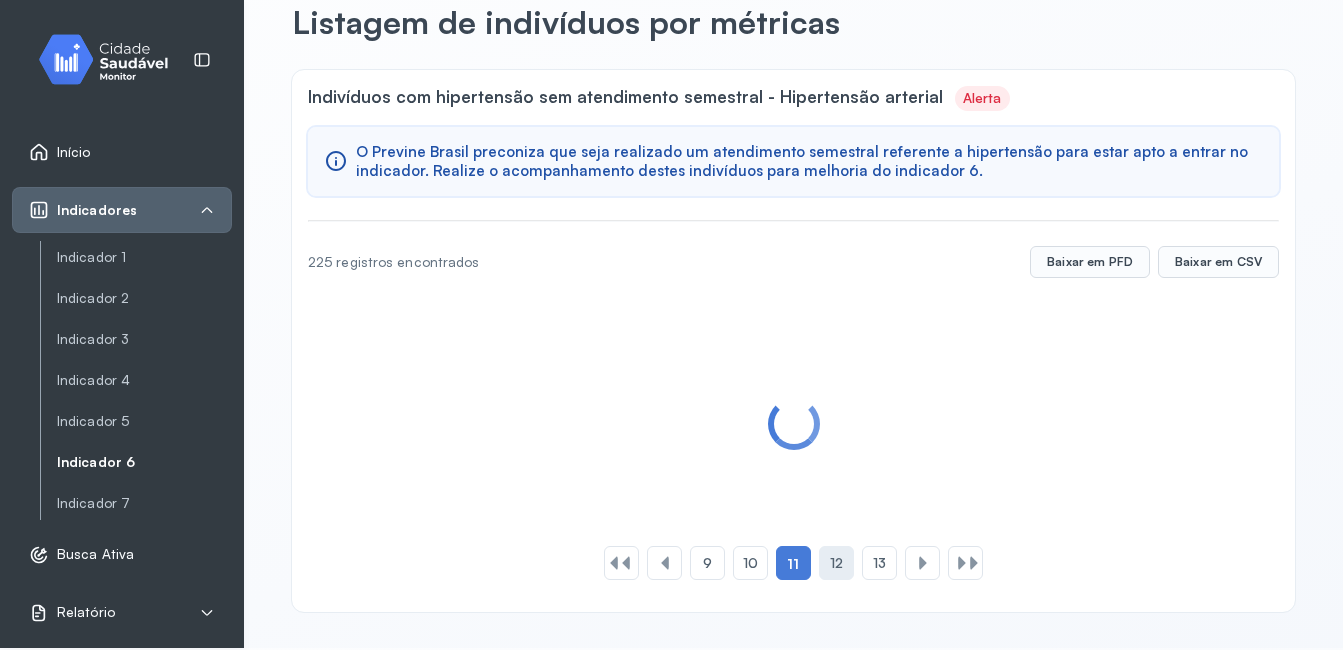 scroll, scrollTop: 101, scrollLeft: 0, axis: vertical 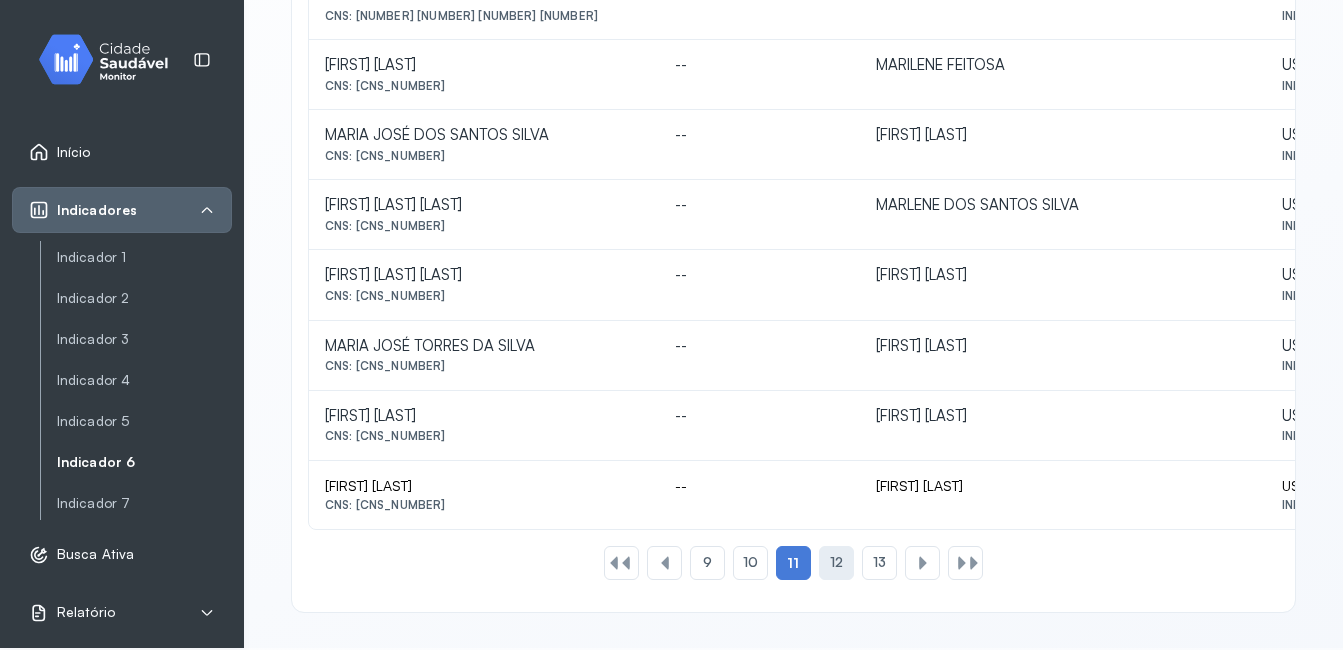 click on "12" at bounding box center [836, 562] 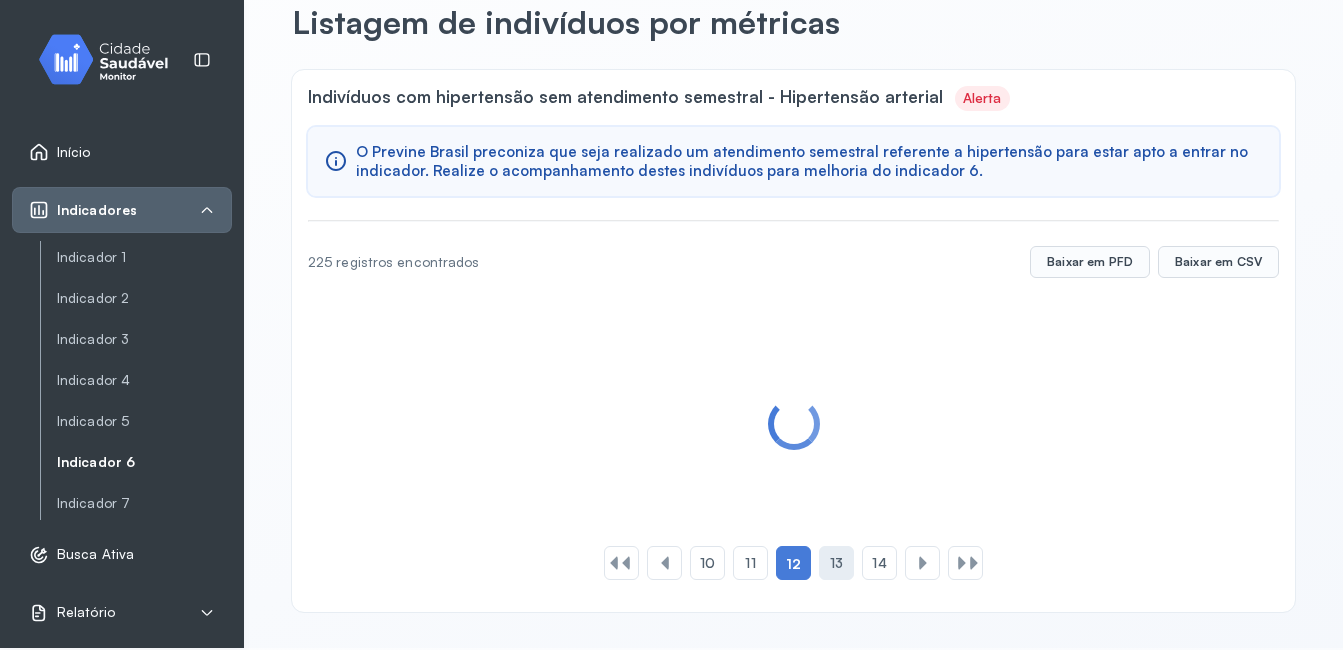 scroll, scrollTop: 973, scrollLeft: 0, axis: vertical 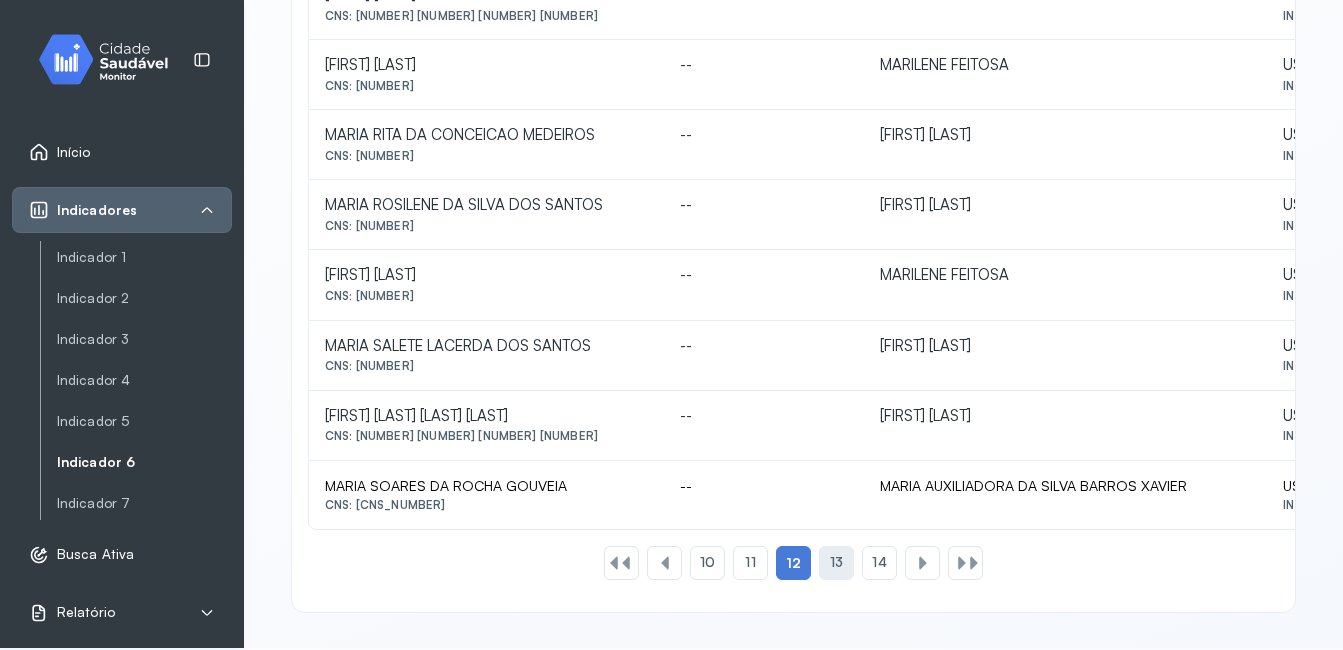 click on "Indivíduos com hipertensão sem atendimento semestral - Hipertensão arterial Alerta O Previne Brasil preconiza que seja realizado um atendimento semestral referente a hipertensão para estar apto a entrar no indicador. Realize o acompanhamento destes indivíduos para melhoria do indicador 6. 225 registros encontrados  Baixar em PFD Baixar em CSV Indivíduo Último Atendimento ACS responsável  Equipe responsável  MARIA LIMA DA ROCHA  CNS: [CNS_NUMBER] -- ALDRYANDERSON SILVA DE SOUZA  USF: ESF URBANO II  INE: 0000161624 MARIA LUCIA DA CONCEICAO BEZERRA DO NASCIMENTO  CNS: [CNS_NUMBER] -- MARIA LUCIANA DA CONCEICAO DE SOUZA  USF: ESF URBANO II  INE: 0000161624 MARIA LUCIA DE ARAUJO DOS SANTOS  CNS: [CNS_NUMBER] -- MARILENE FEITOSA  USF: ESF URBANO II  INE: 0000161624 MARIA LÚCIA LIMA DOS SANTOS  CNS: [CNS_NUMBER] -- --  USF: --  INE: -- MARIA MADALENA SIQUEIRA DE ARAÚJO  CNS: [CNS_NUMBER] -- ALANA CAROLINE DOS SANTOS FEITOZA  USF: ESF URBANO II  INE: 0000161624 MARIA MENDES --" 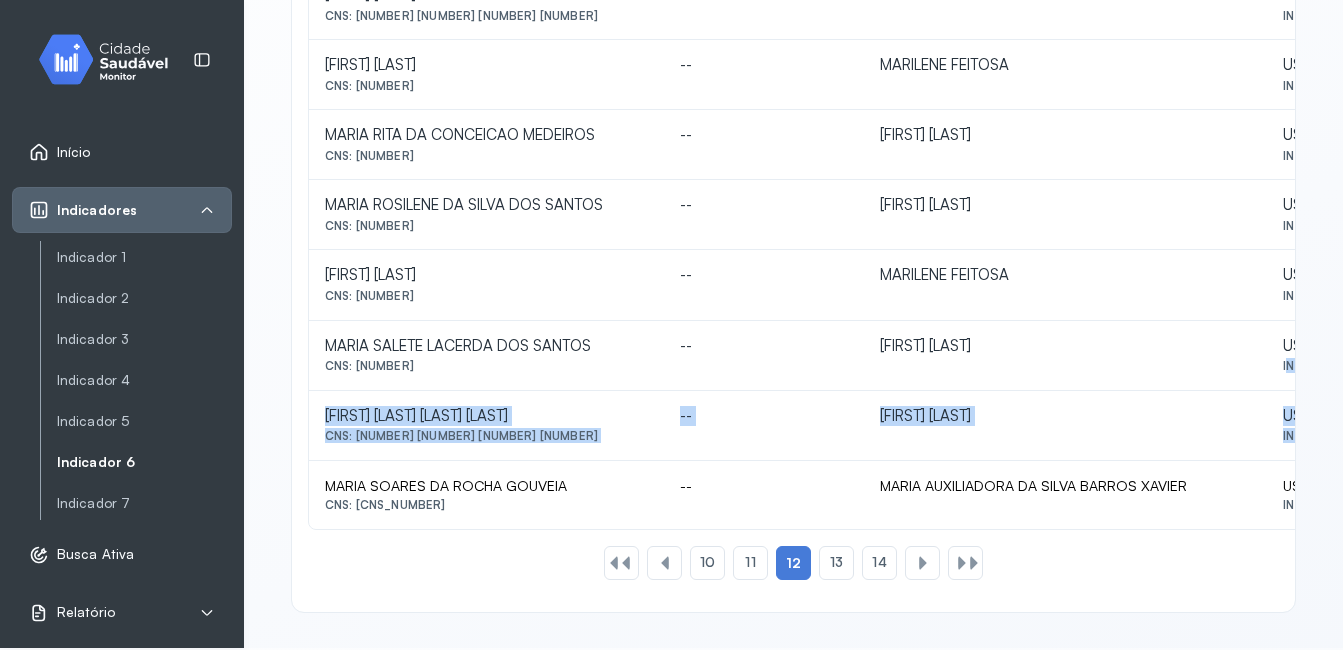 drag, startPoint x: 1327, startPoint y: 467, endPoint x: 1301, endPoint y: 377, distance: 93.680305 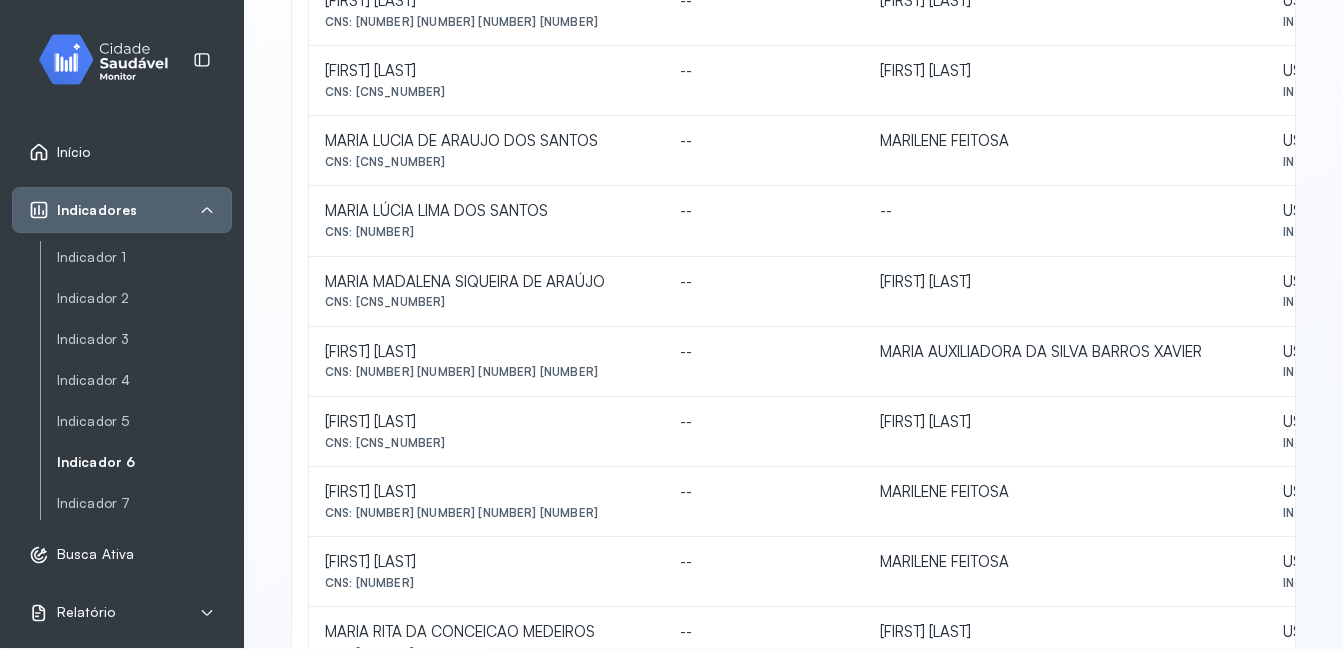 scroll, scrollTop: 468, scrollLeft: 0, axis: vertical 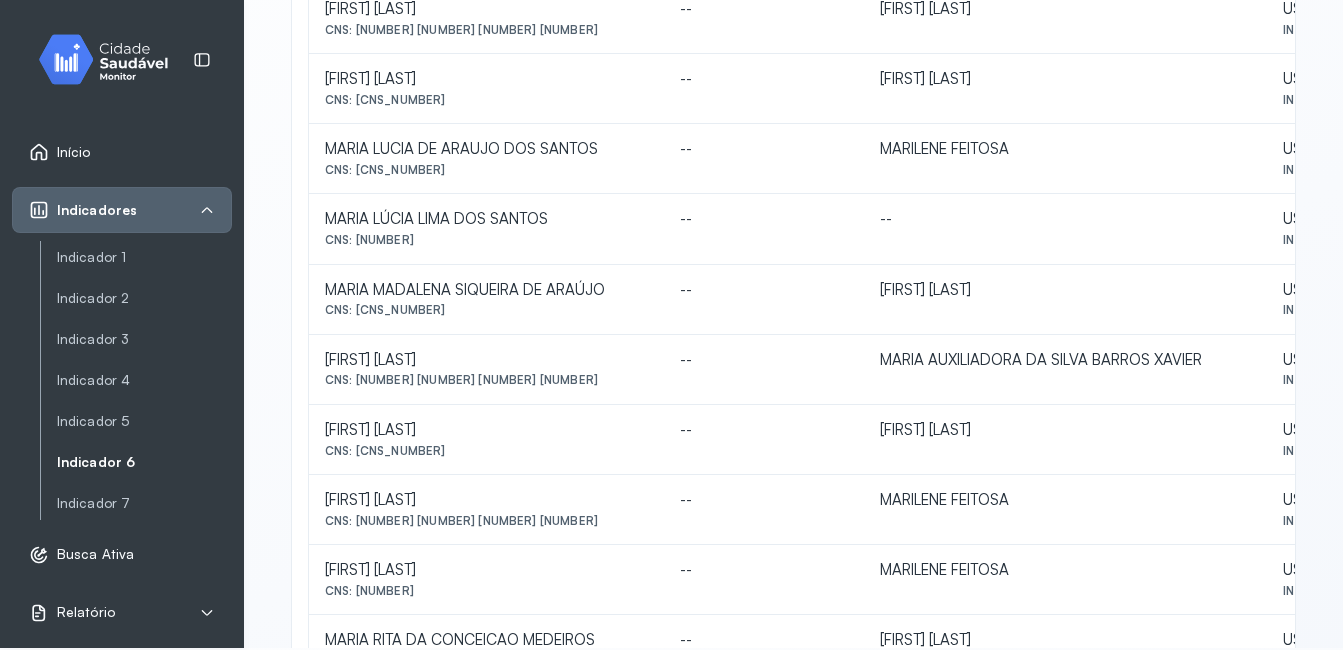 drag, startPoint x: 359, startPoint y: 328, endPoint x: 477, endPoint y: 338, distance: 118.42297 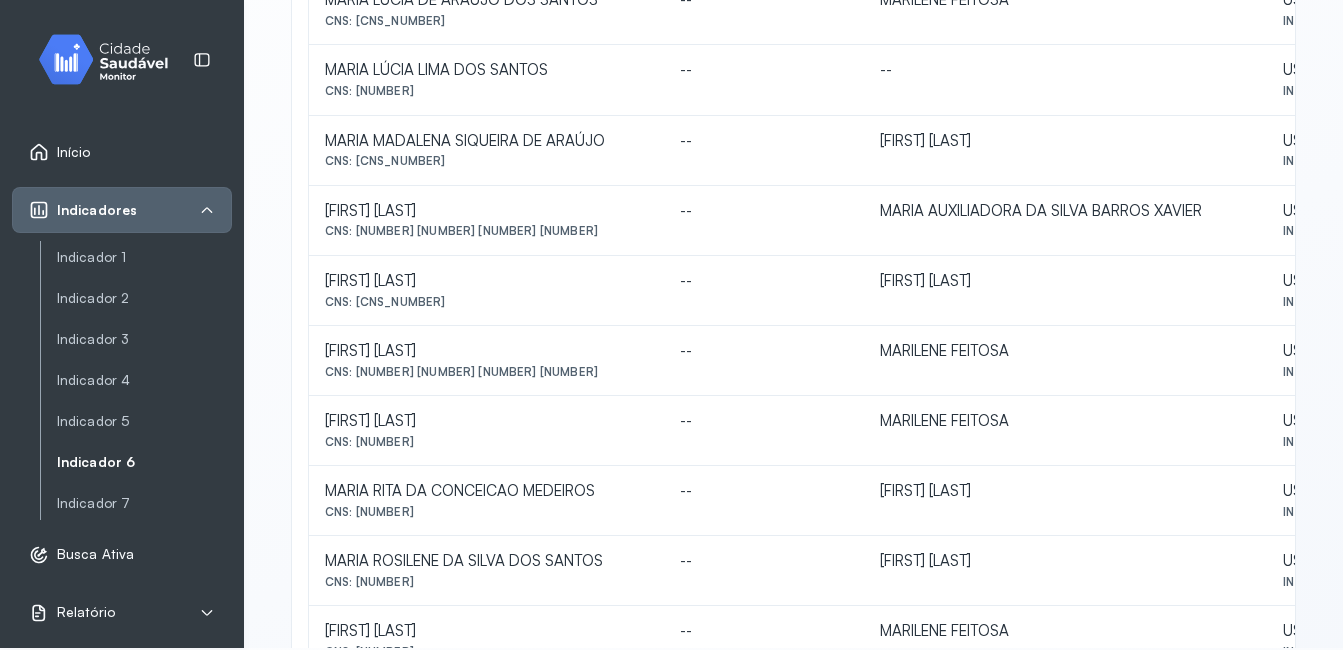 scroll, scrollTop: 530, scrollLeft: 0, axis: vertical 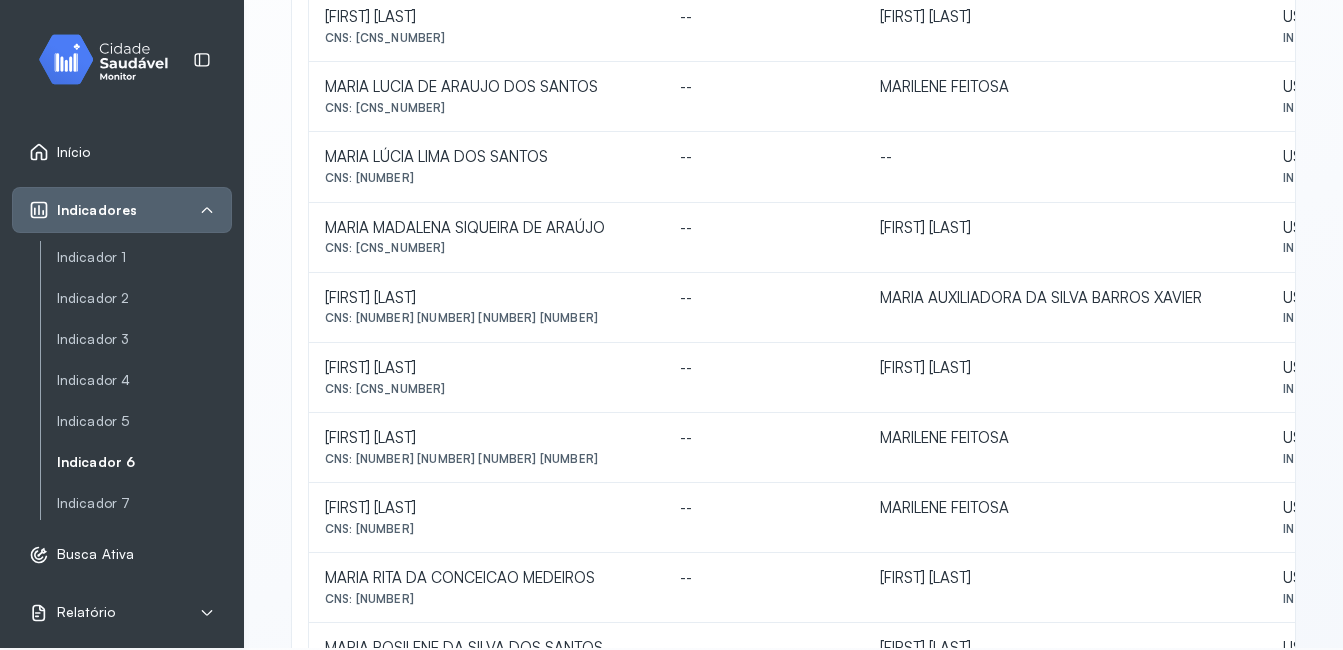 drag, startPoint x: 354, startPoint y: 547, endPoint x: 485, endPoint y: 550, distance: 131.03435 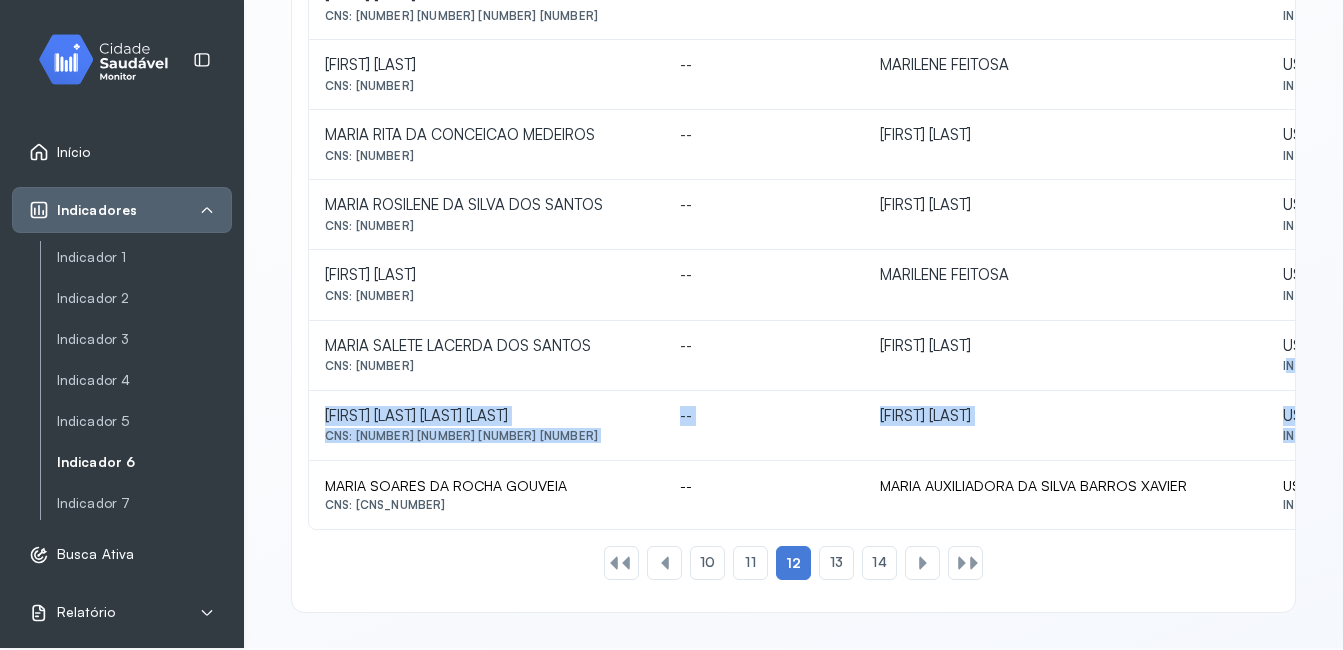 scroll, scrollTop: 991, scrollLeft: 0, axis: vertical 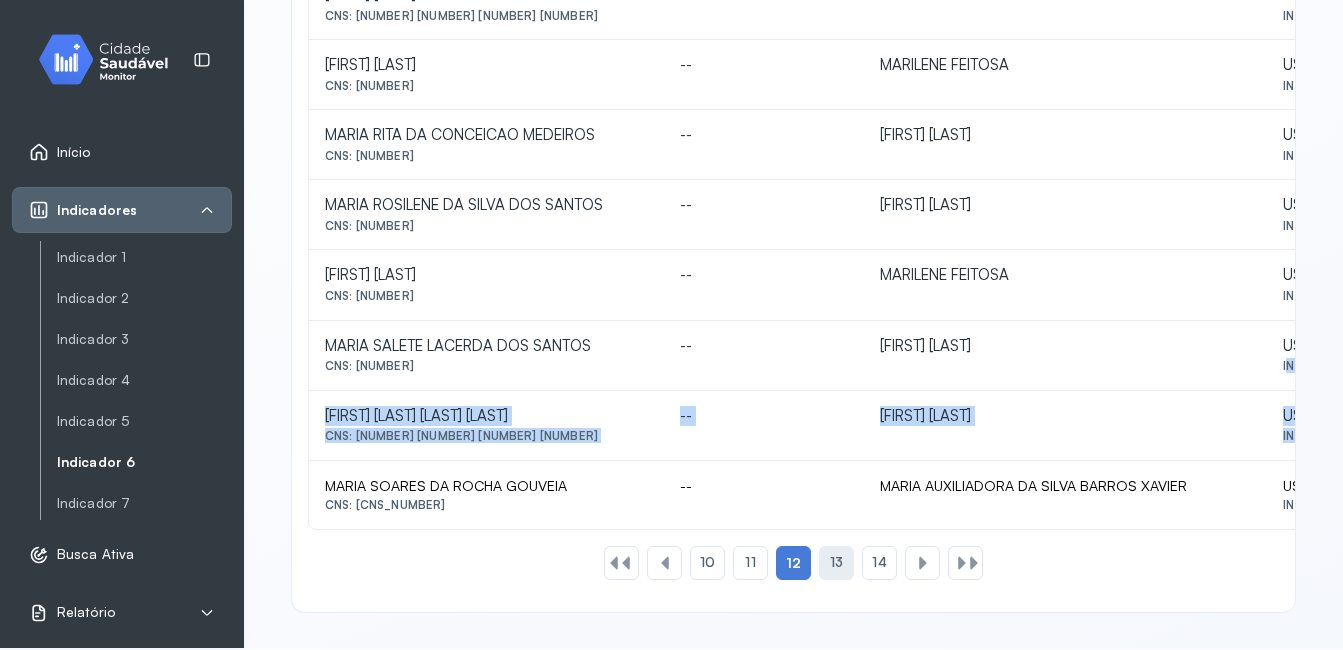 click on "13" at bounding box center [836, 562] 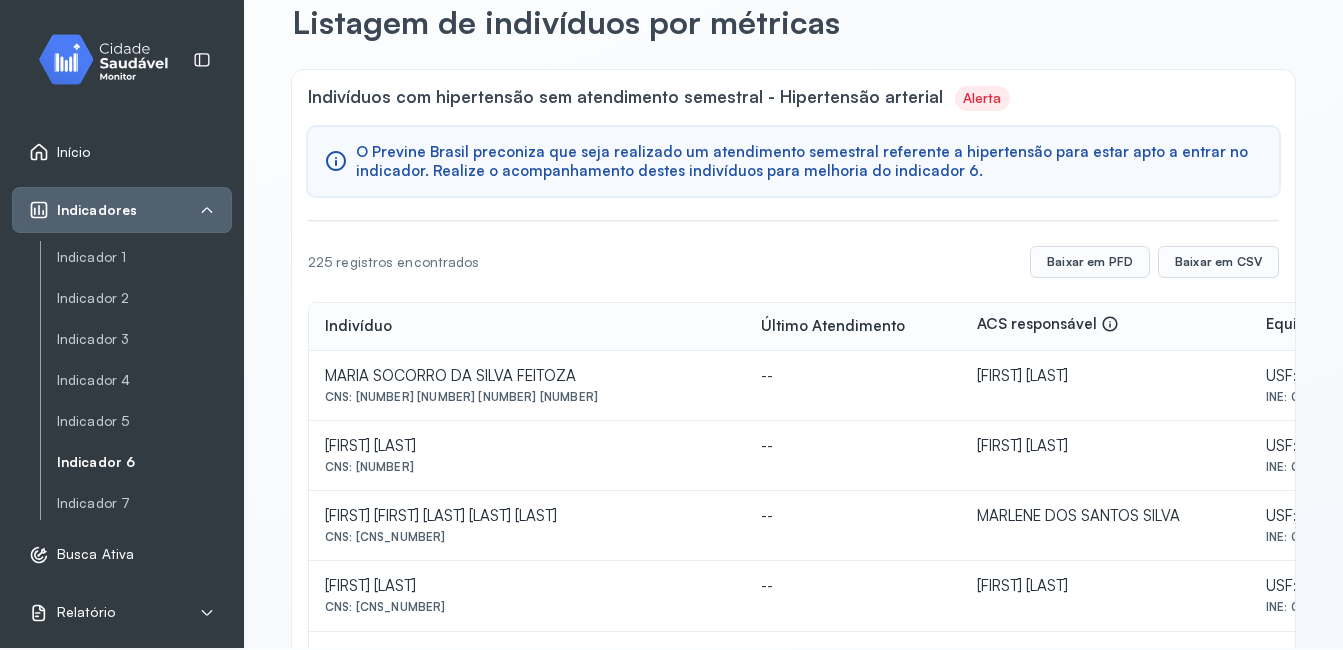 scroll, scrollTop: 973, scrollLeft: 0, axis: vertical 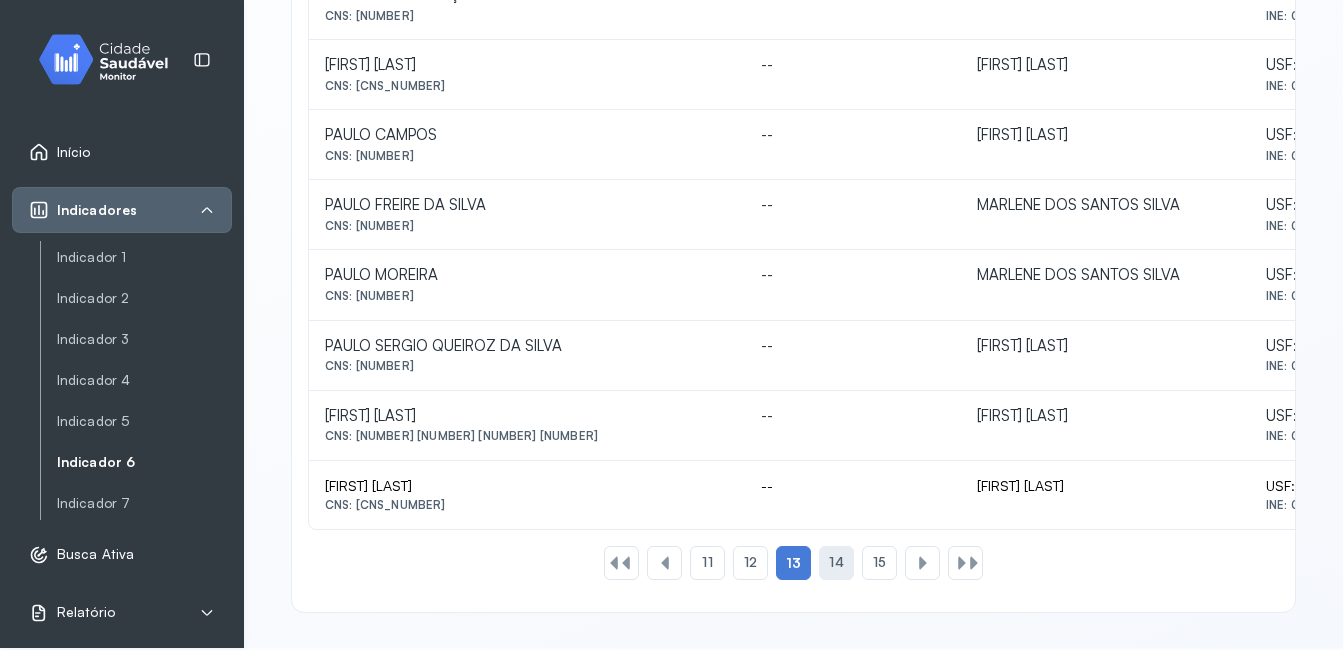 click on "14" at bounding box center (836, 562) 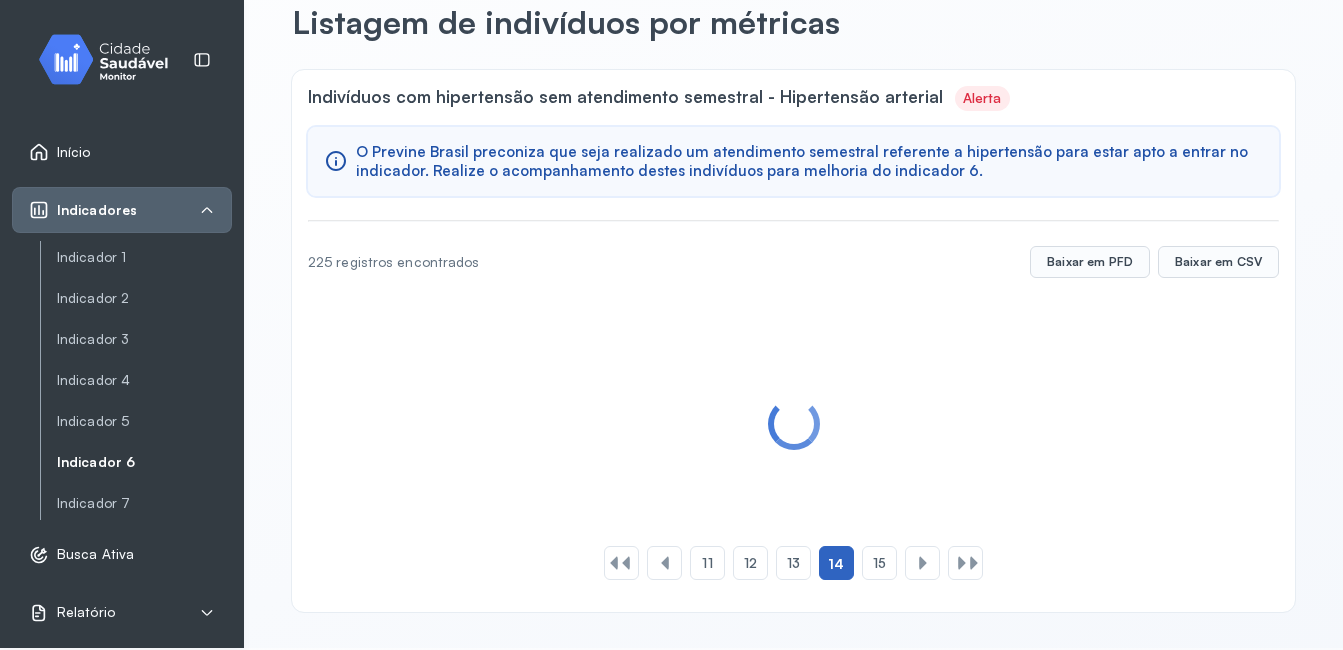 scroll, scrollTop: 973, scrollLeft: 0, axis: vertical 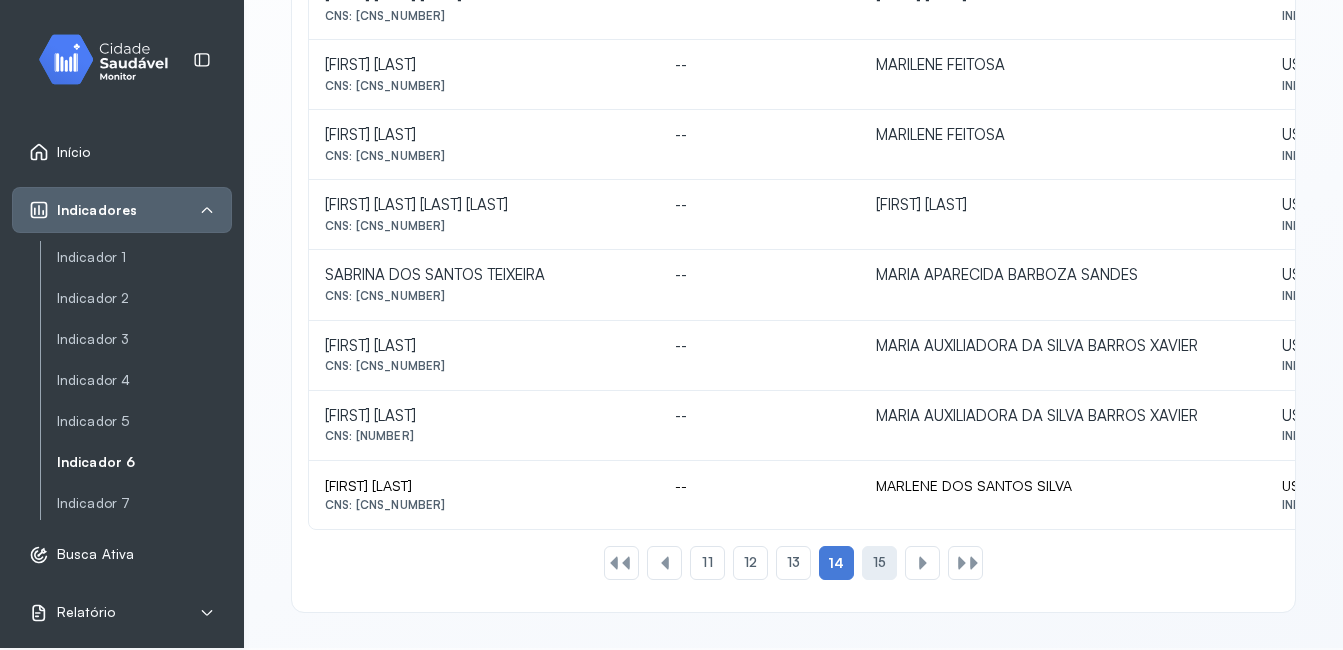 click on "15" at bounding box center (879, 562) 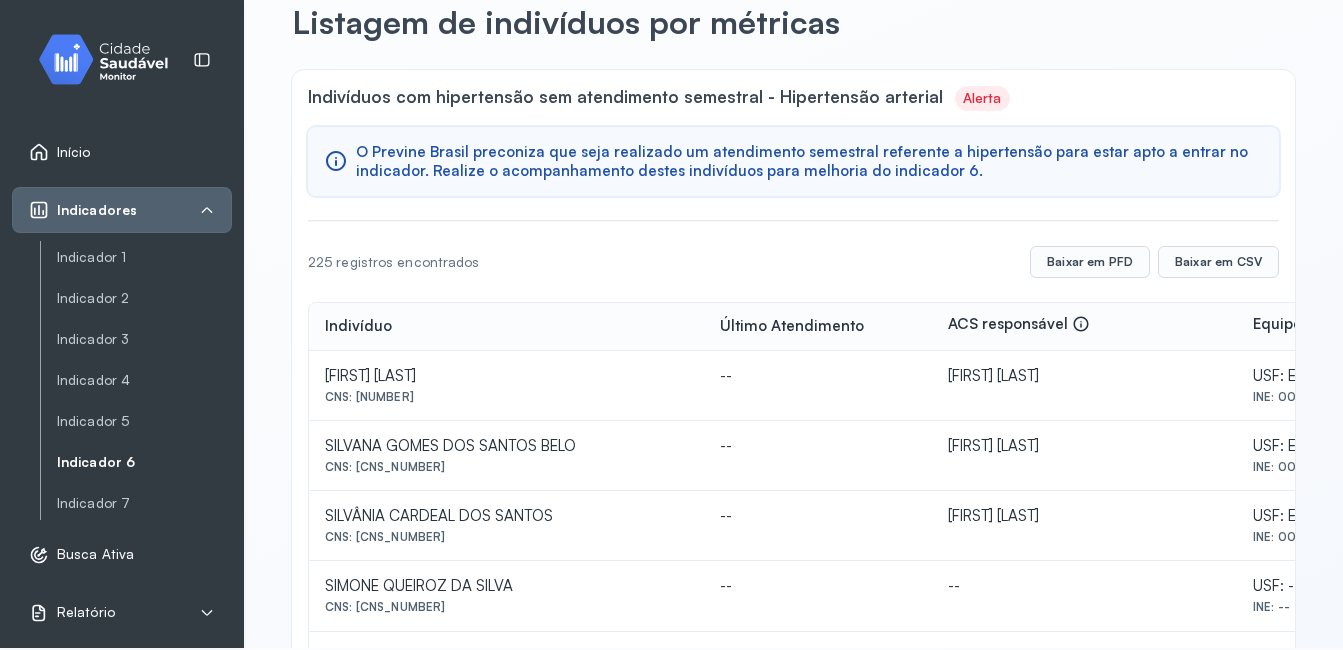scroll, scrollTop: 973, scrollLeft: 0, axis: vertical 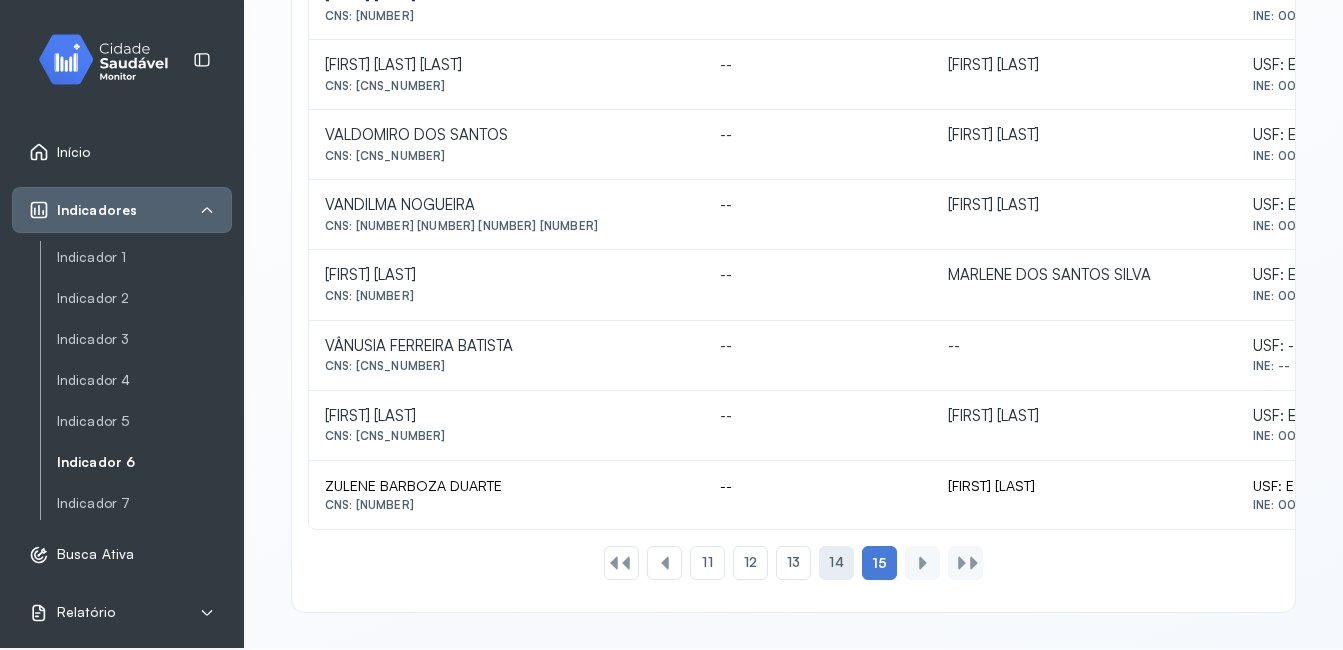 click on "14" 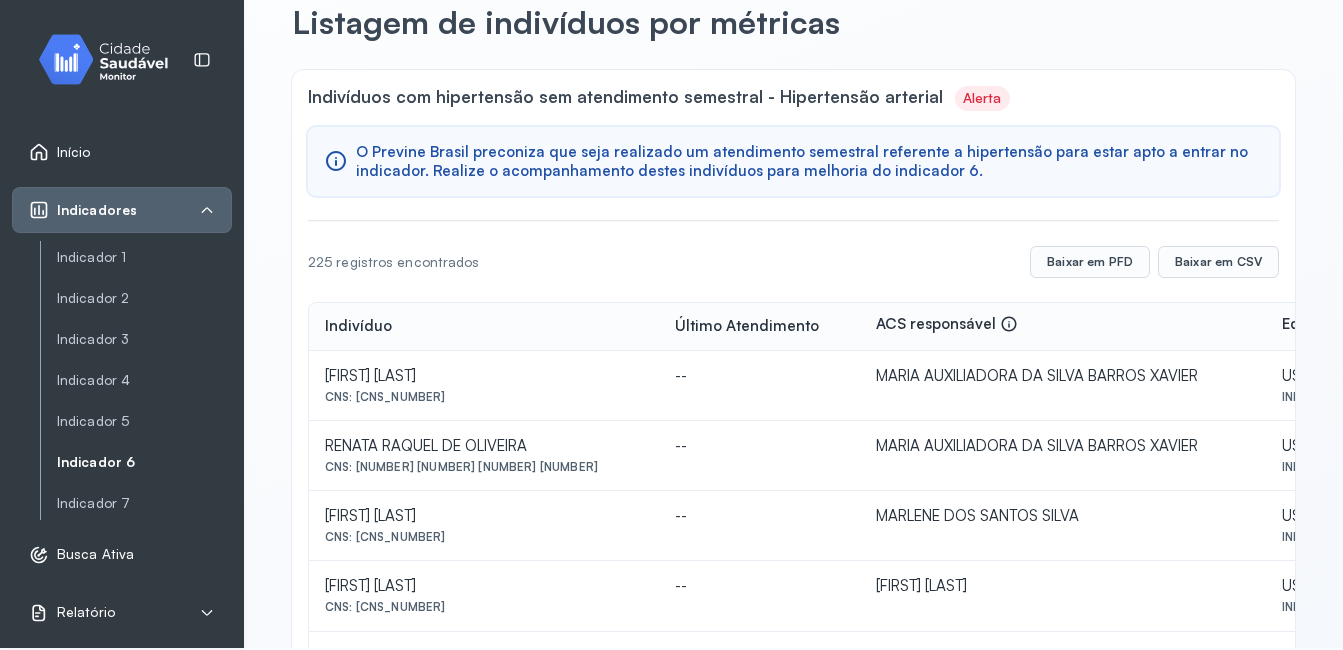 scroll, scrollTop: 973, scrollLeft: 0, axis: vertical 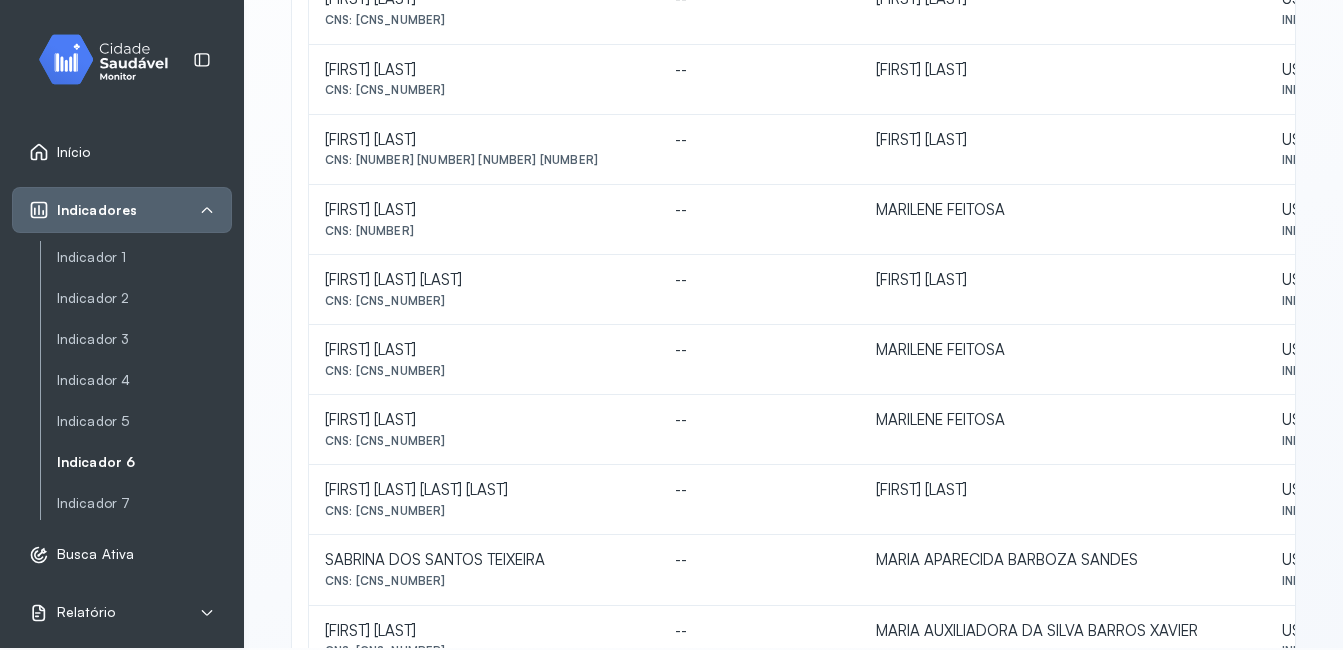drag, startPoint x: 357, startPoint y: 513, endPoint x: 491, endPoint y: 510, distance: 134.03358 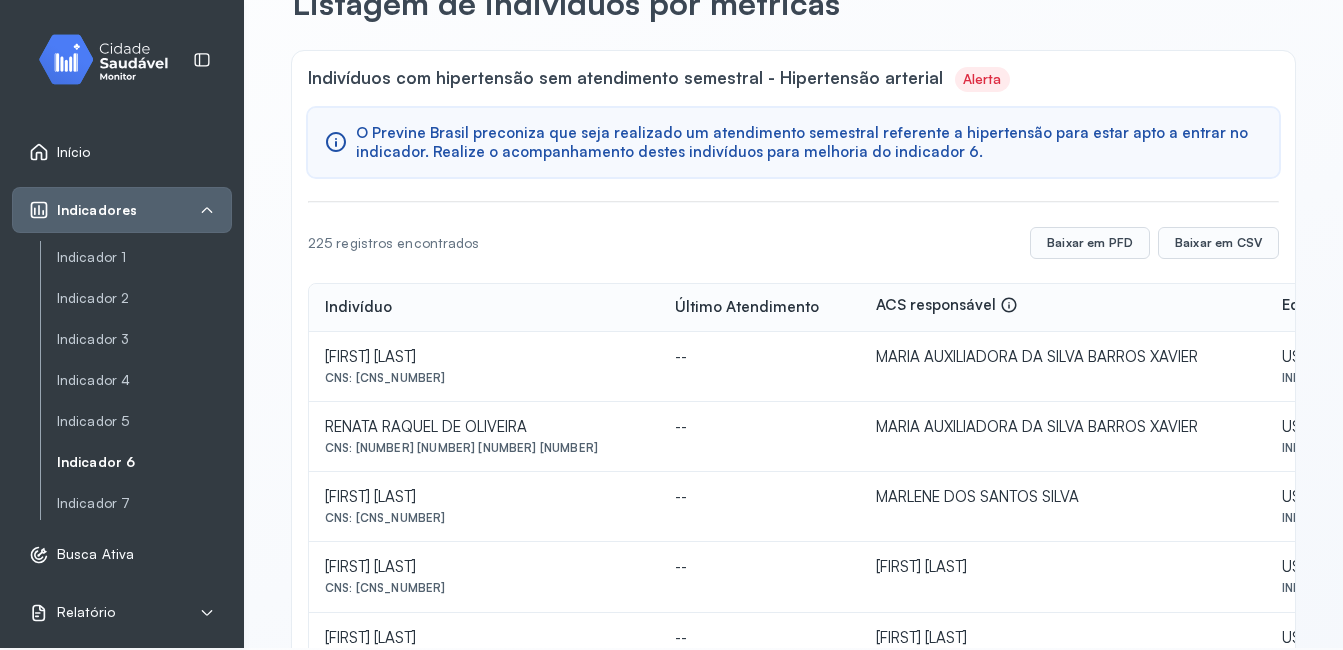 scroll, scrollTop: 0, scrollLeft: 0, axis: both 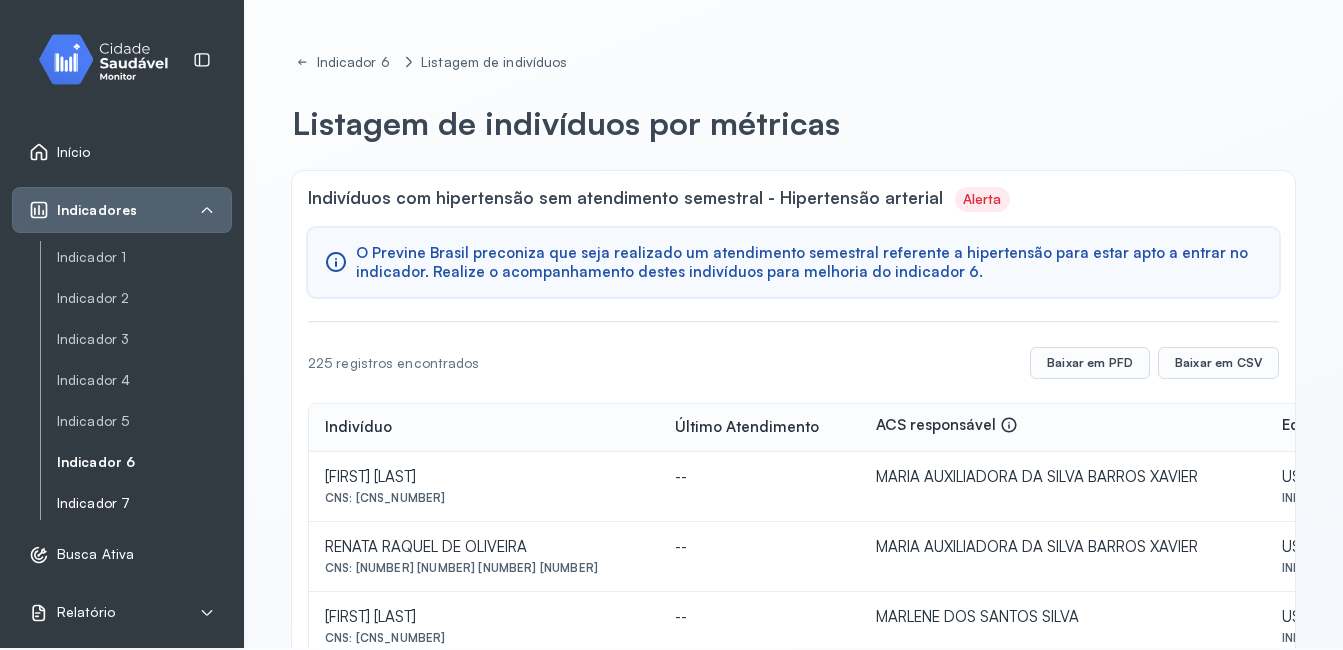 click on "Indicador 7" at bounding box center [144, 503] 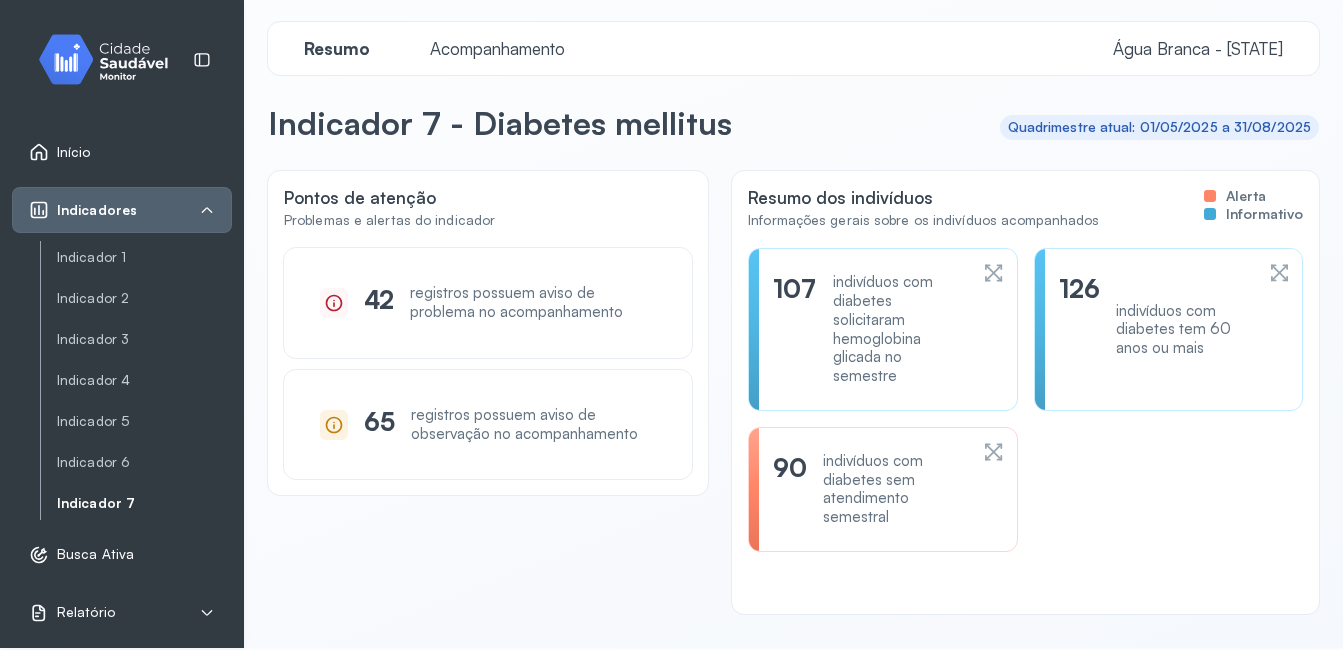 click on "indivíduos com diabetes sem atendimento semestral" at bounding box center [895, 489] 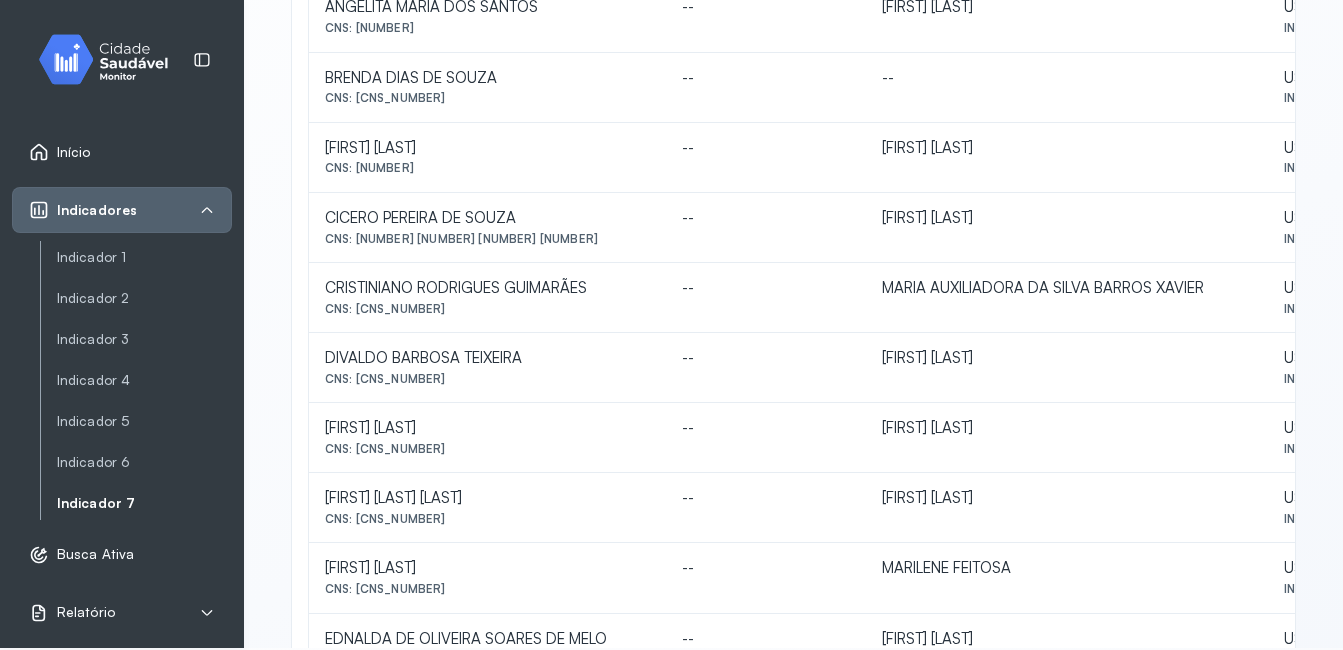 scroll, scrollTop: 492, scrollLeft: 0, axis: vertical 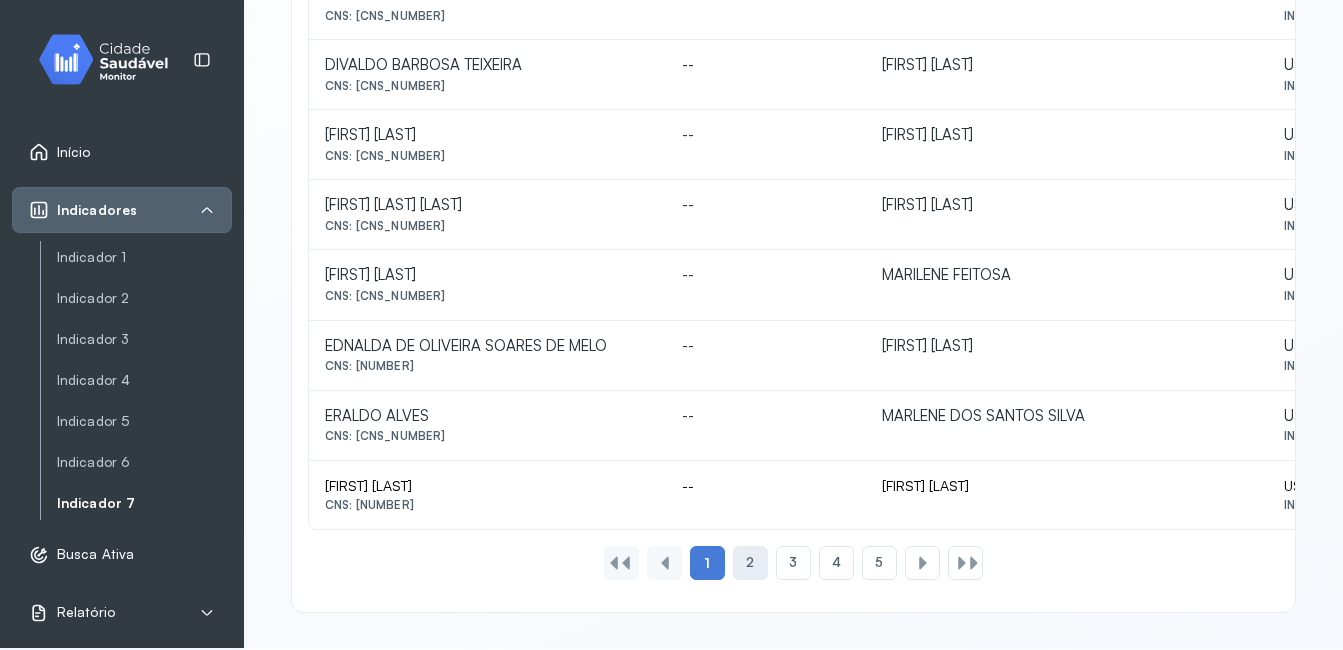 click on "2" at bounding box center (750, 562) 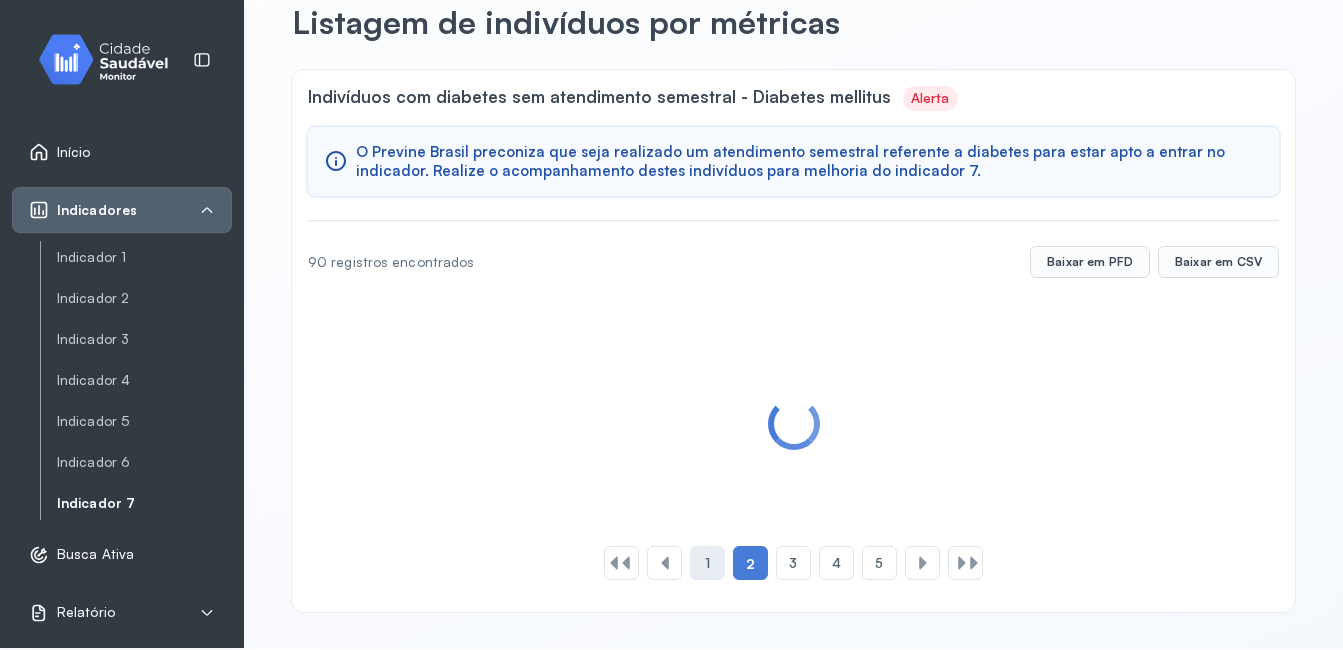 click on "1" 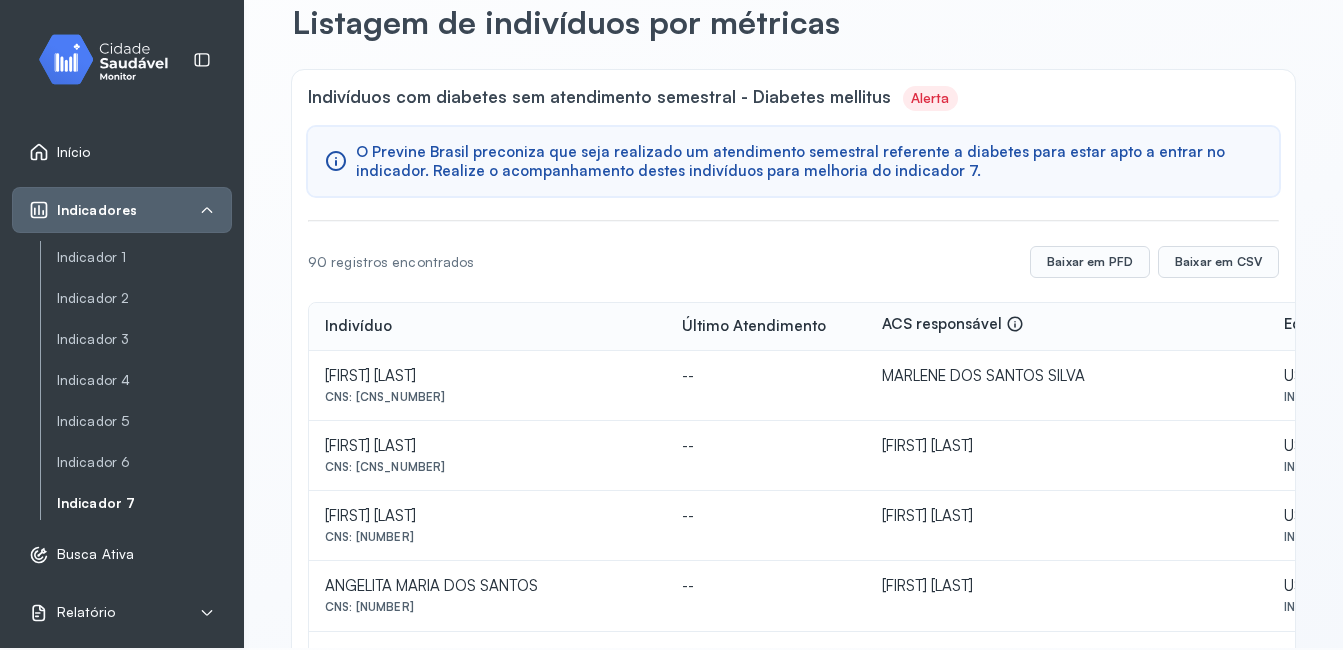 scroll, scrollTop: 973, scrollLeft: 0, axis: vertical 